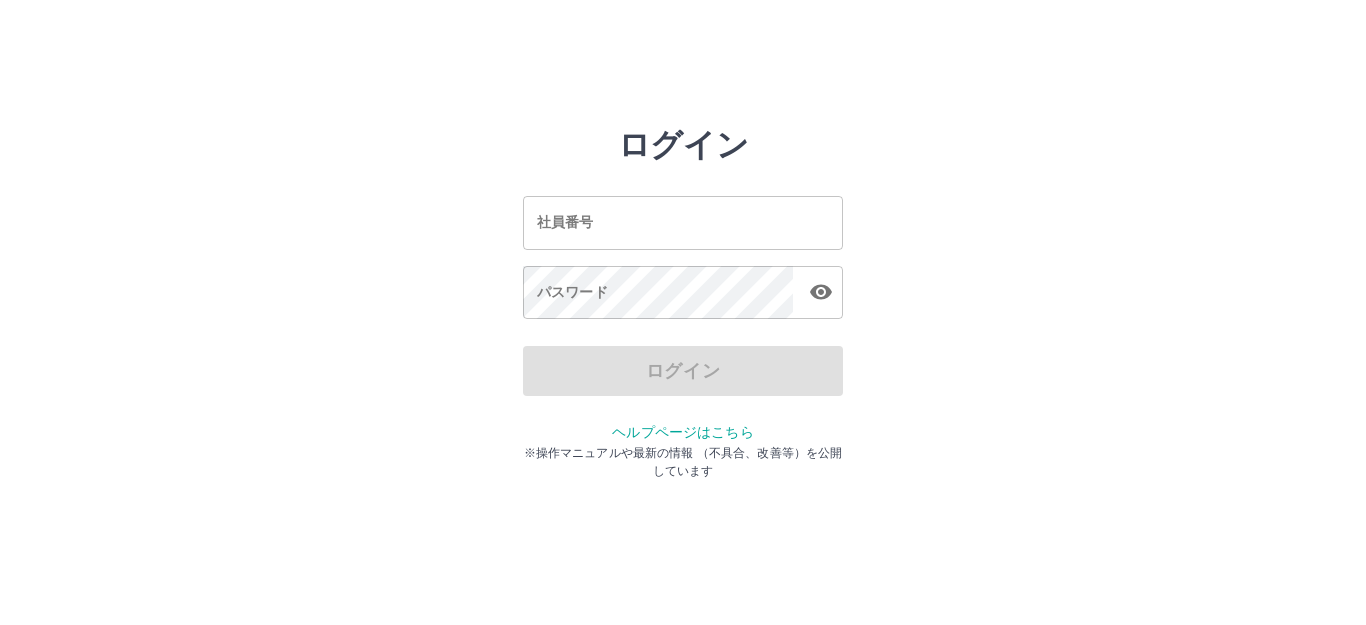 scroll, scrollTop: 0, scrollLeft: 0, axis: both 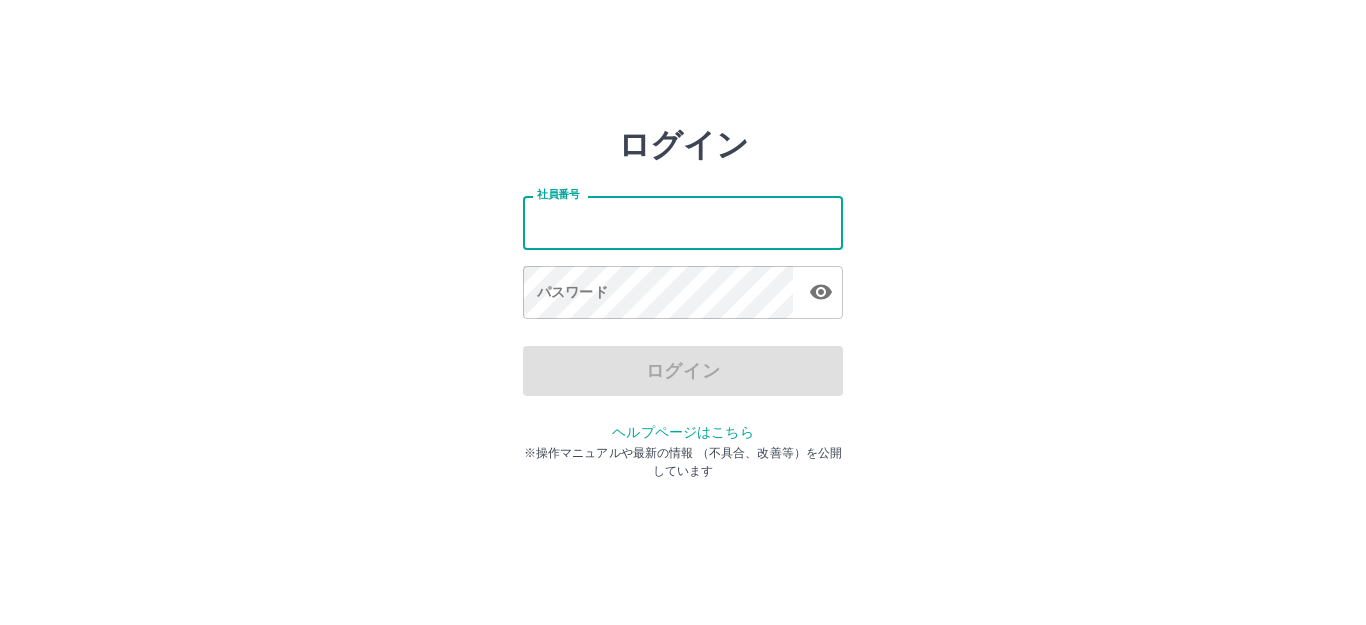 click on "社員番号" at bounding box center [683, 222] 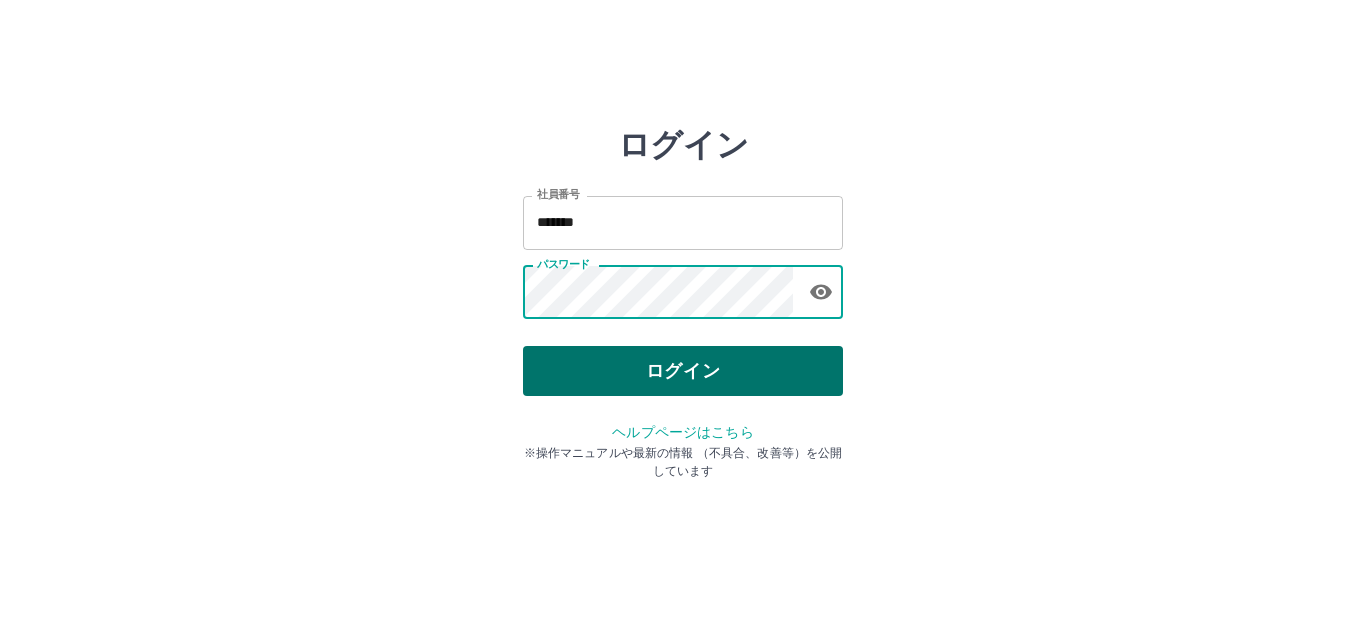 click on "ログイン" at bounding box center (683, 371) 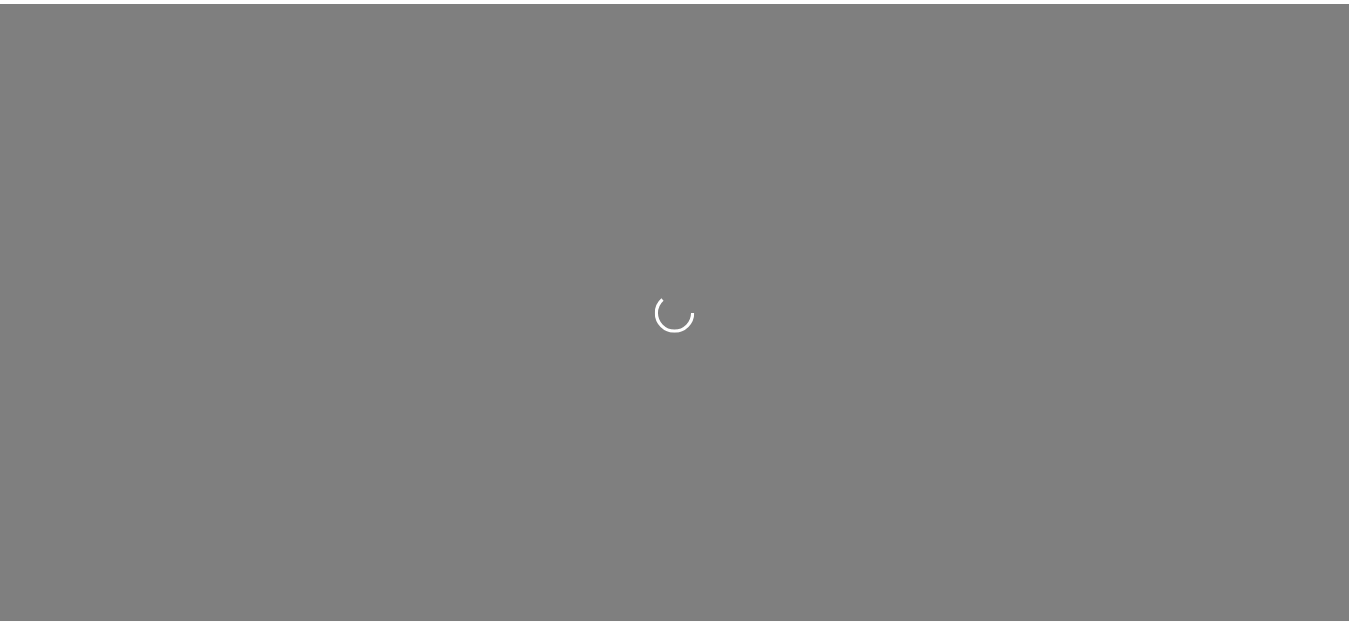 scroll, scrollTop: 0, scrollLeft: 0, axis: both 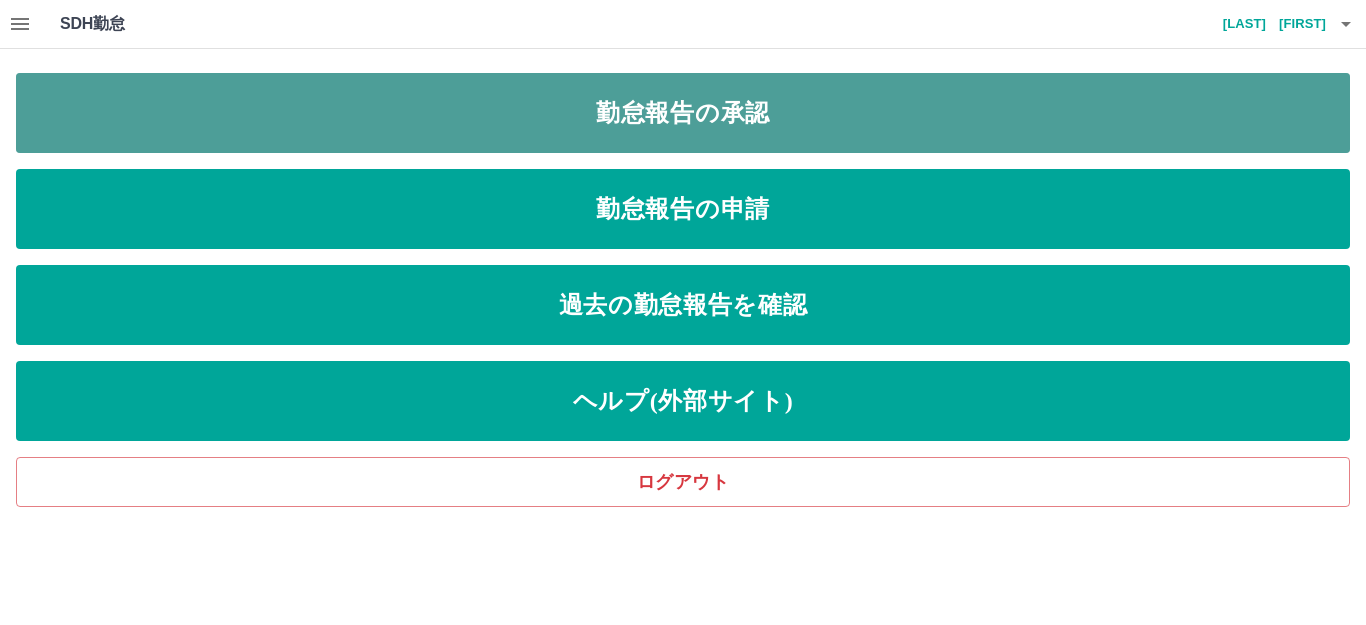 click on "勤怠報告の承認" at bounding box center [683, 113] 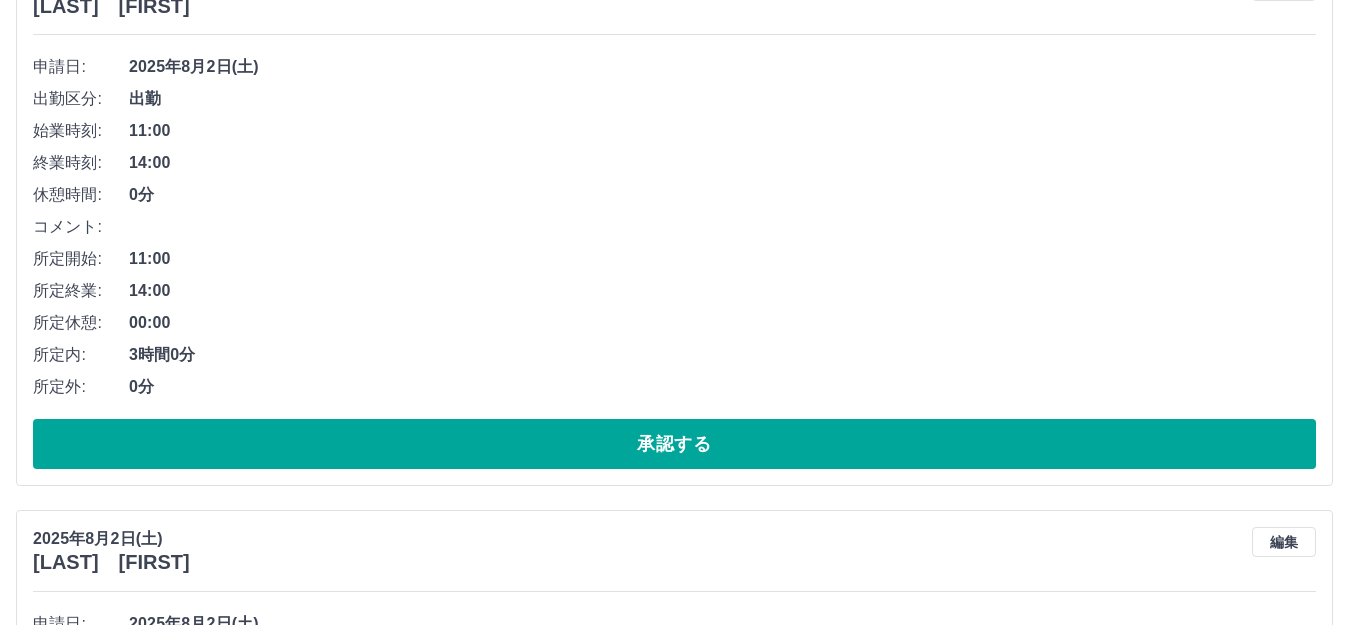 scroll, scrollTop: 900, scrollLeft: 0, axis: vertical 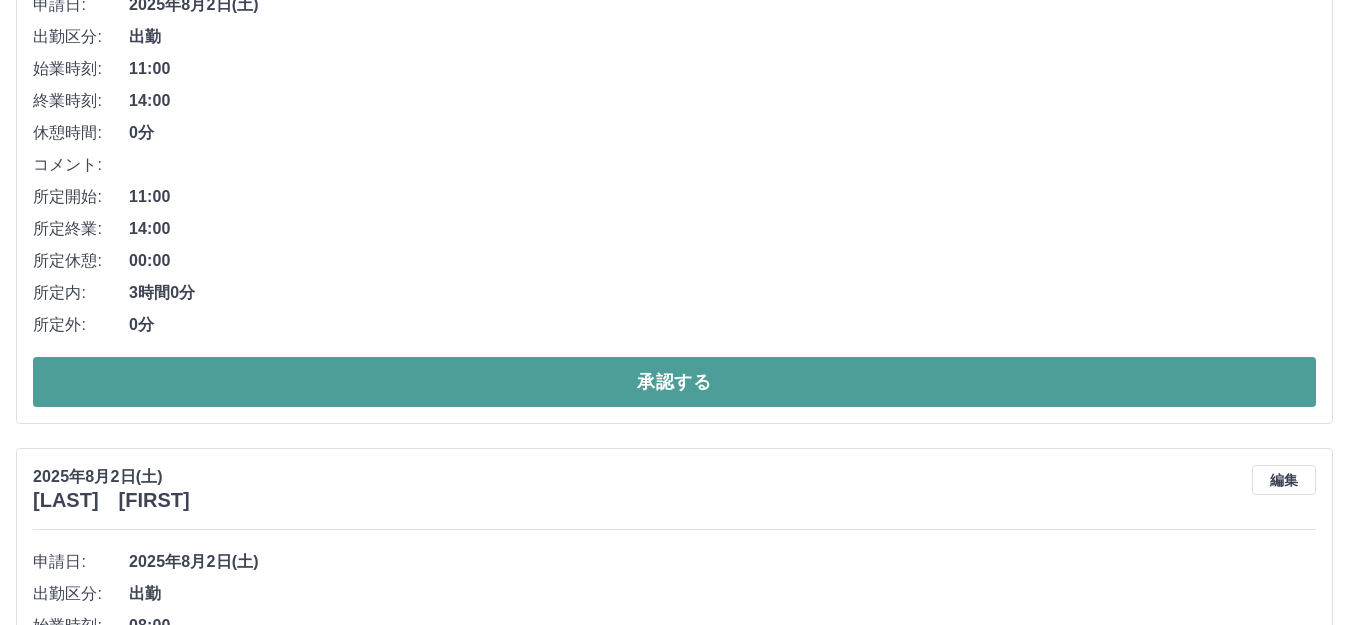 click on "承認する" at bounding box center [674, 382] 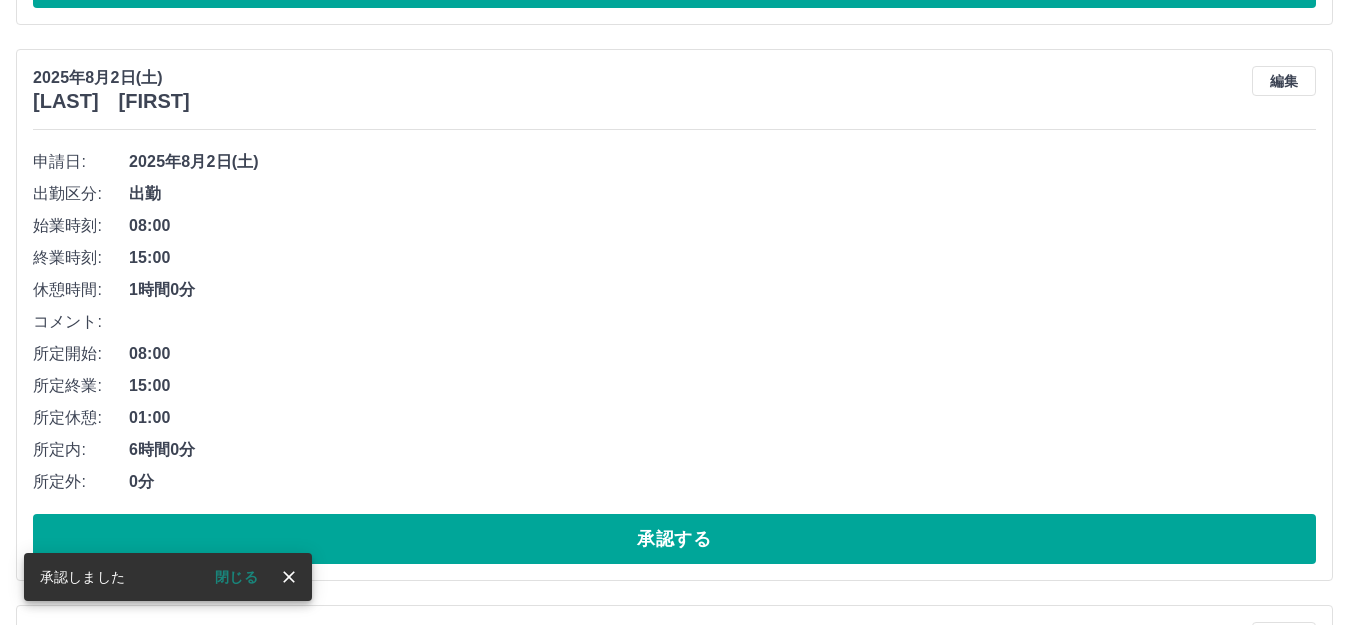 scroll, scrollTop: 744, scrollLeft: 0, axis: vertical 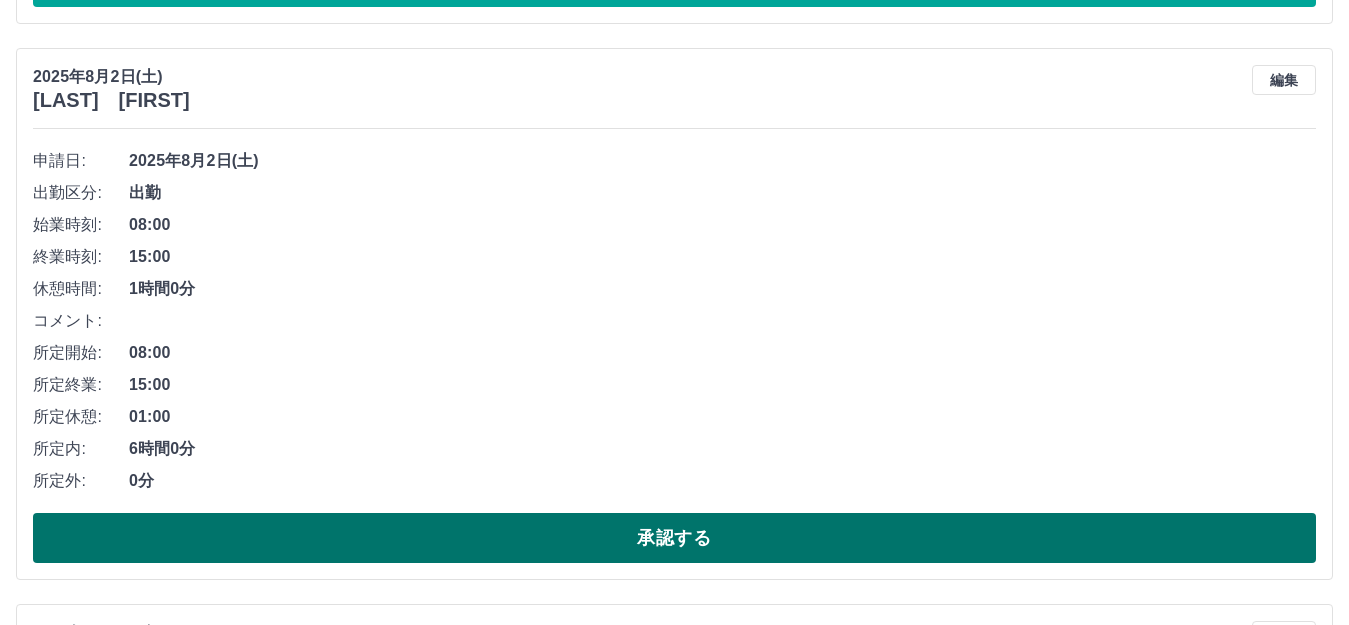 click on "承認する" at bounding box center (674, 538) 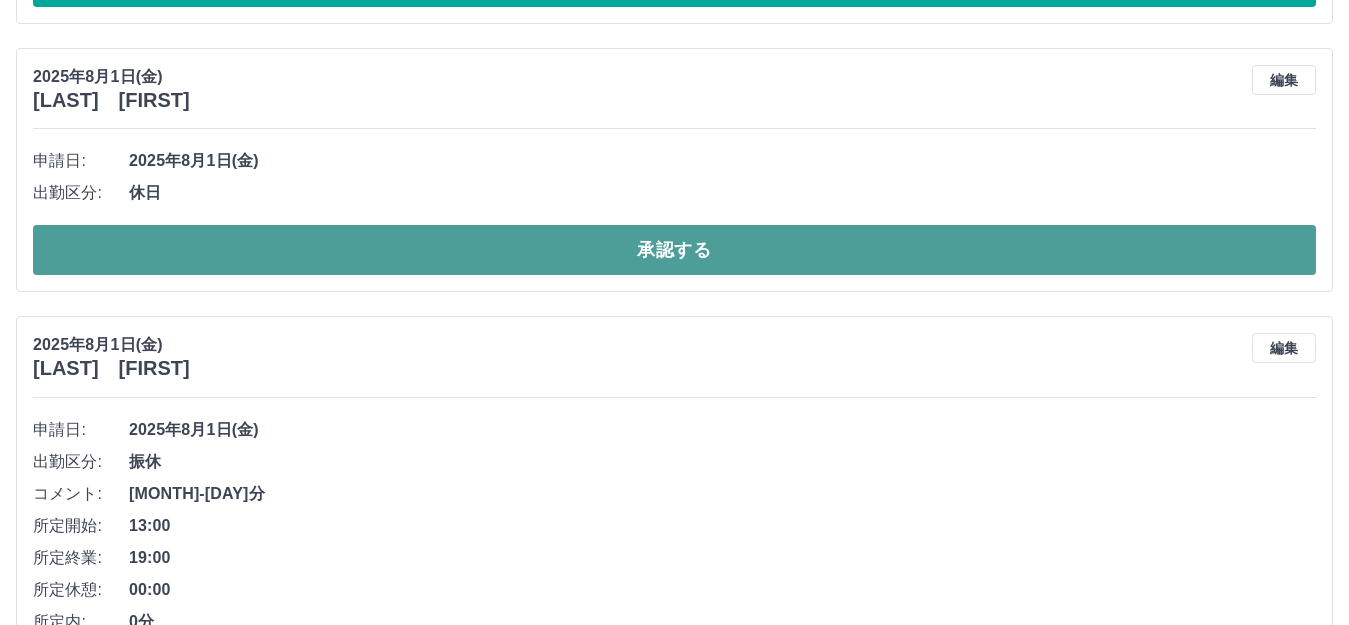 click on "承認する" at bounding box center [674, 250] 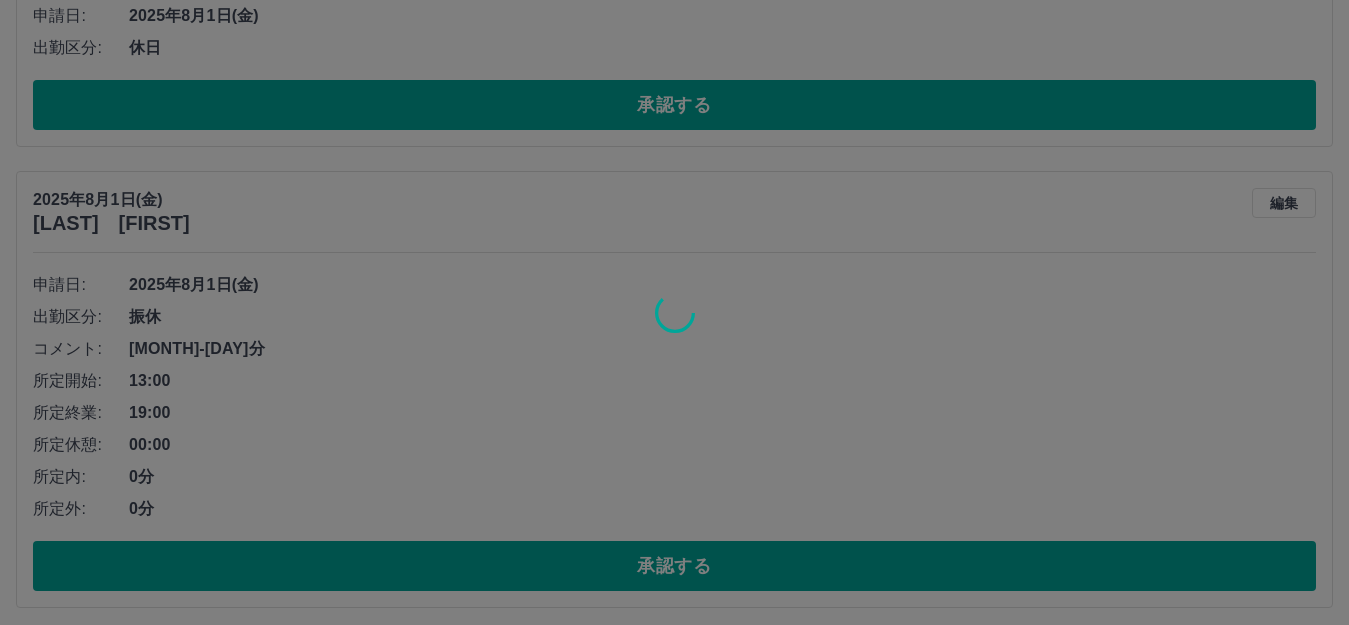 scroll, scrollTop: 898, scrollLeft: 0, axis: vertical 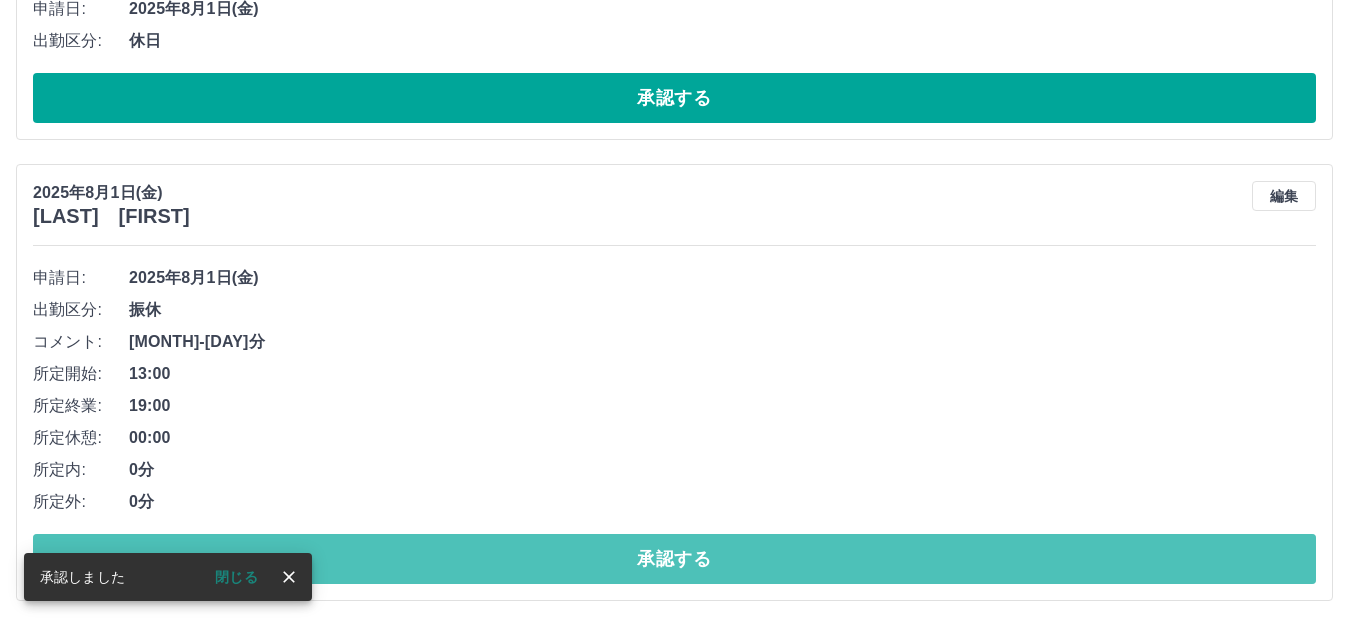 click on "承認する" at bounding box center [674, 559] 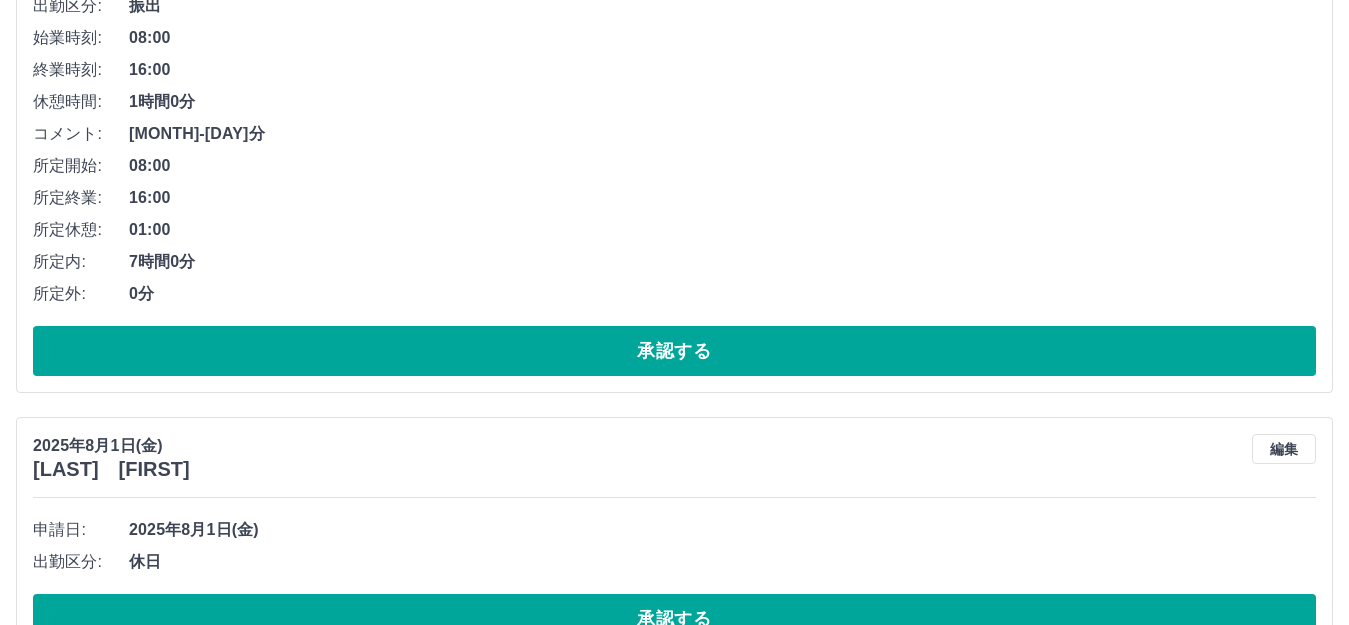 scroll, scrollTop: 437, scrollLeft: 0, axis: vertical 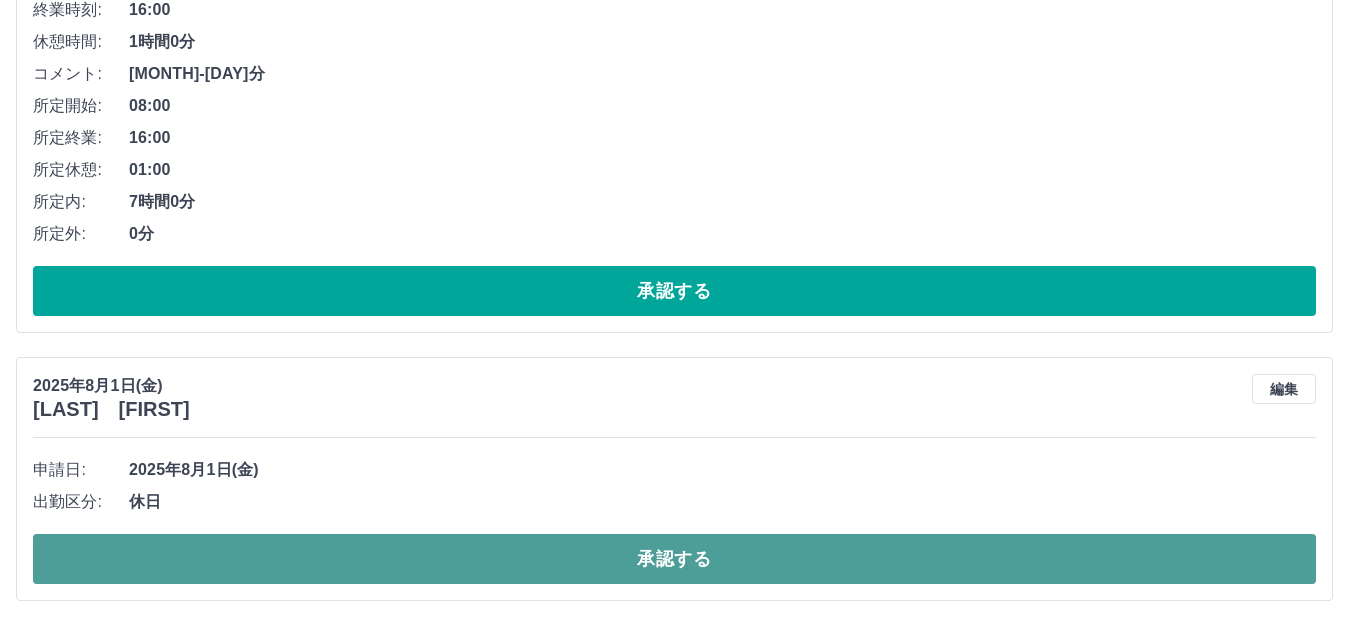 click on "承認する" at bounding box center (674, 559) 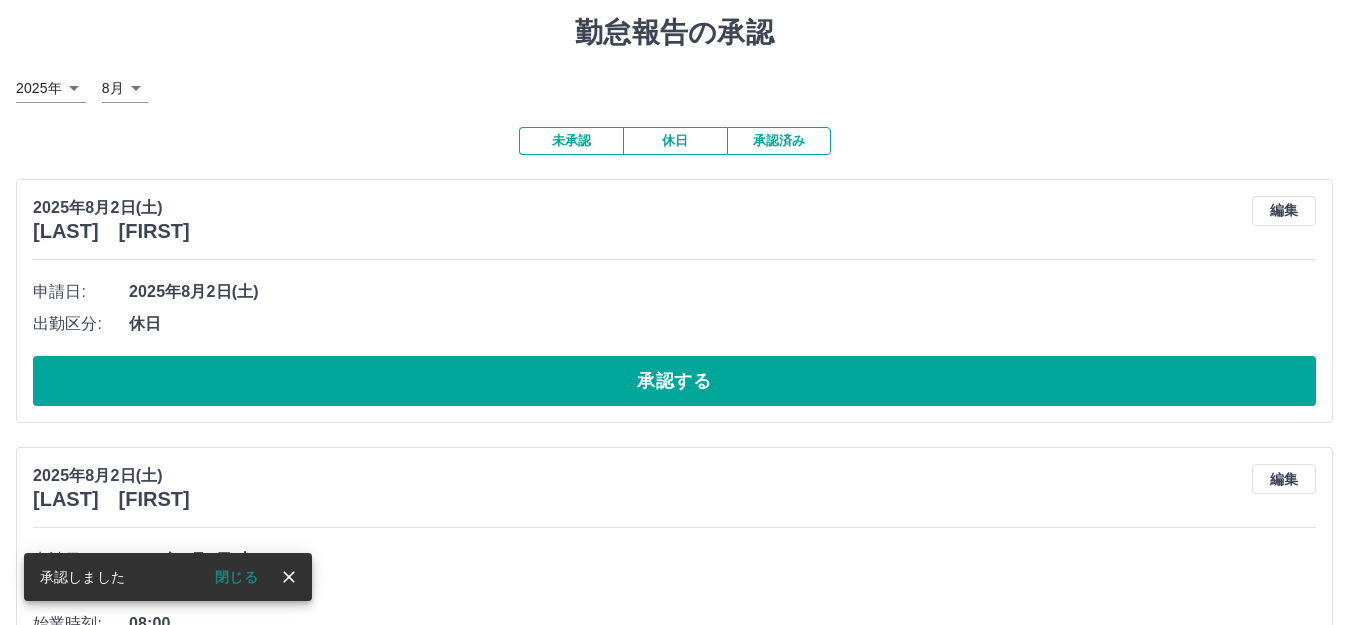 scroll, scrollTop: 37, scrollLeft: 0, axis: vertical 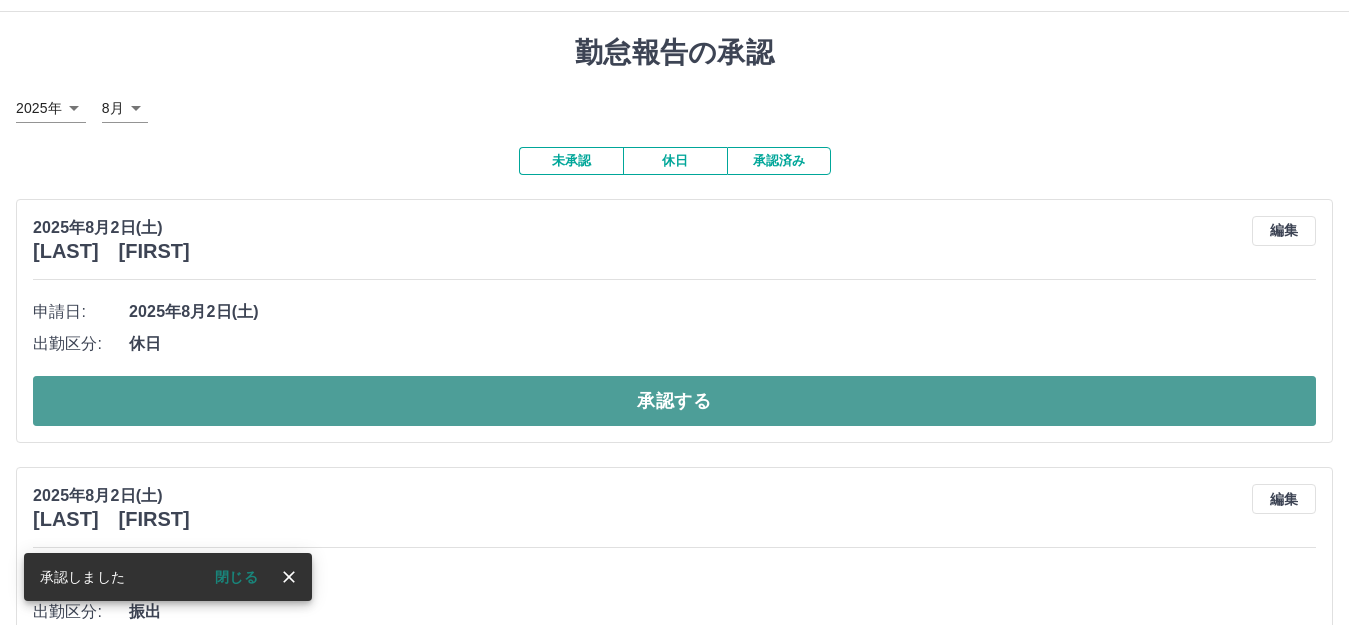 click on "承認する" at bounding box center (674, 401) 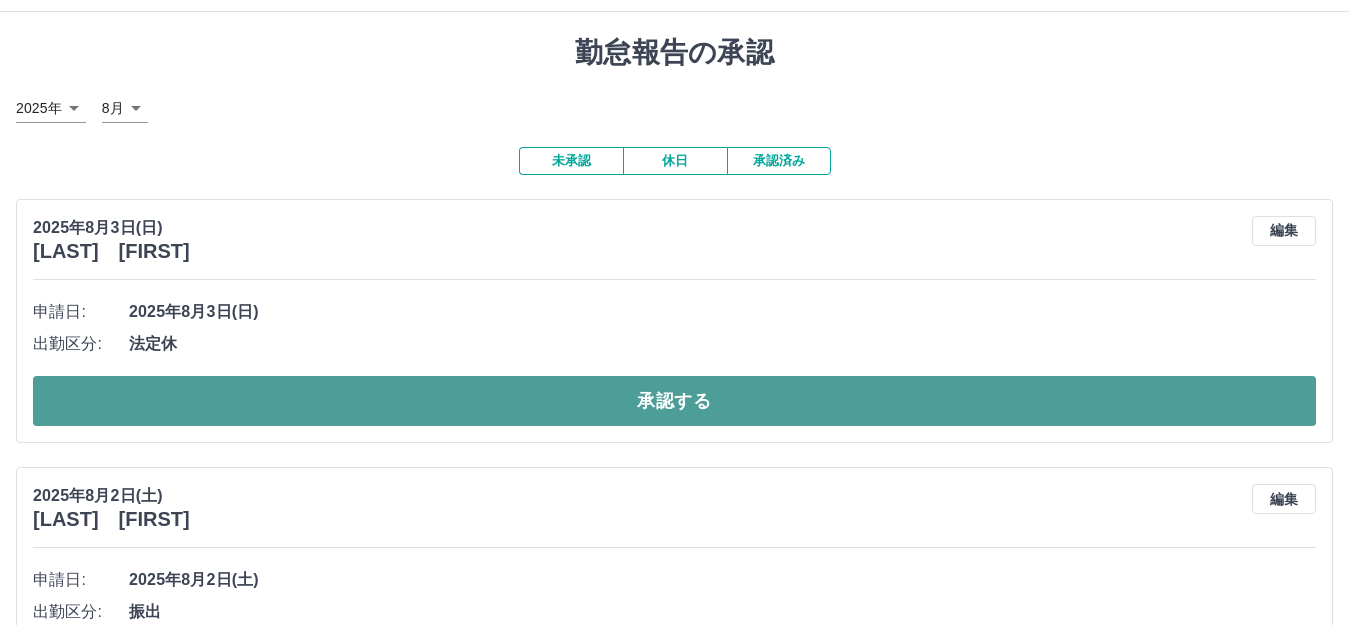 click on "承認する" at bounding box center [674, 401] 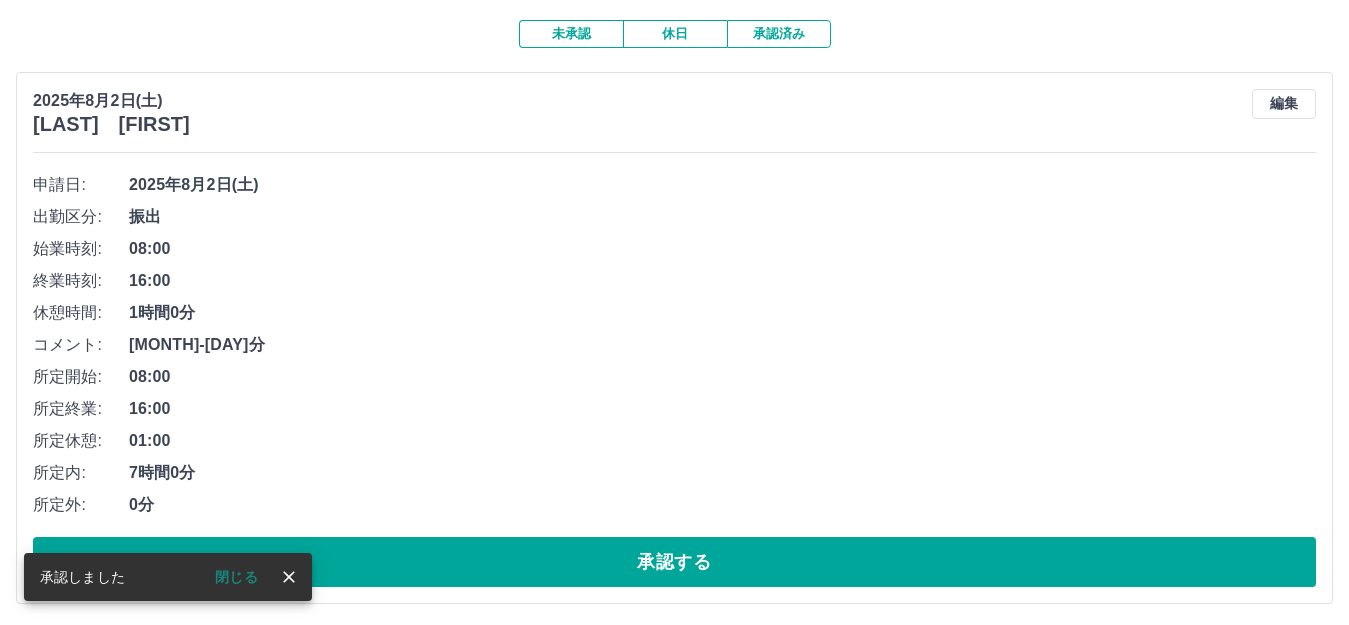 scroll, scrollTop: 169, scrollLeft: 0, axis: vertical 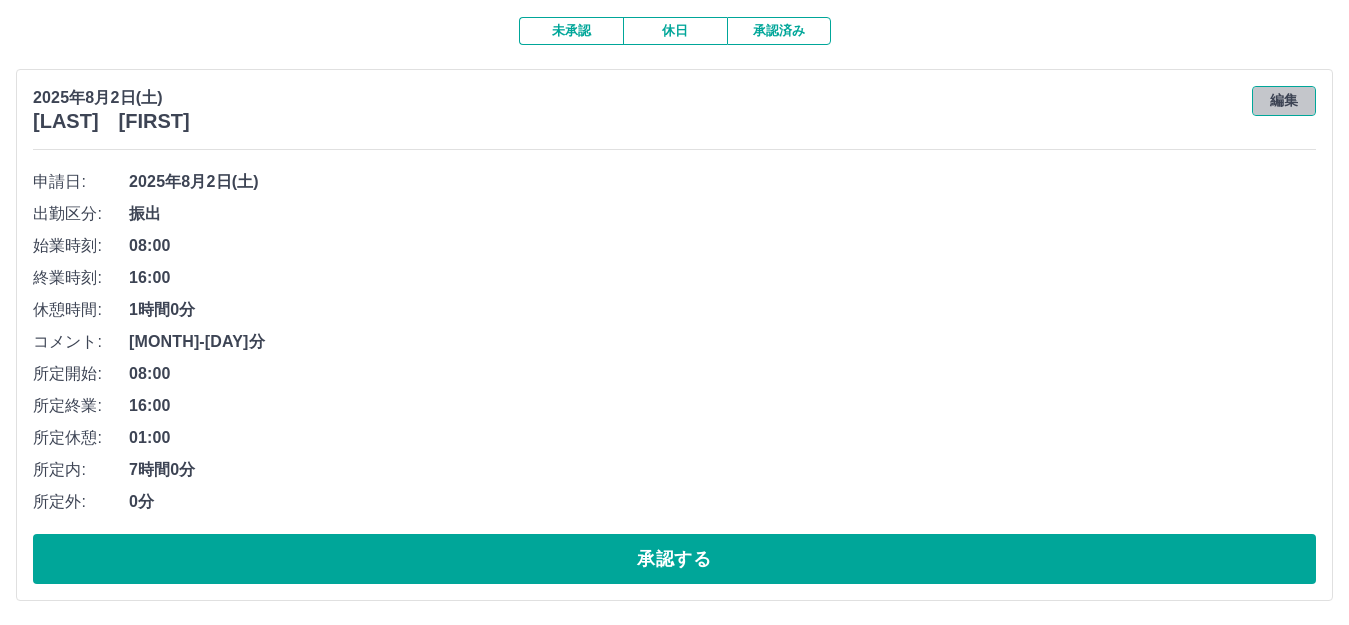 click on "編集" at bounding box center [1284, 101] 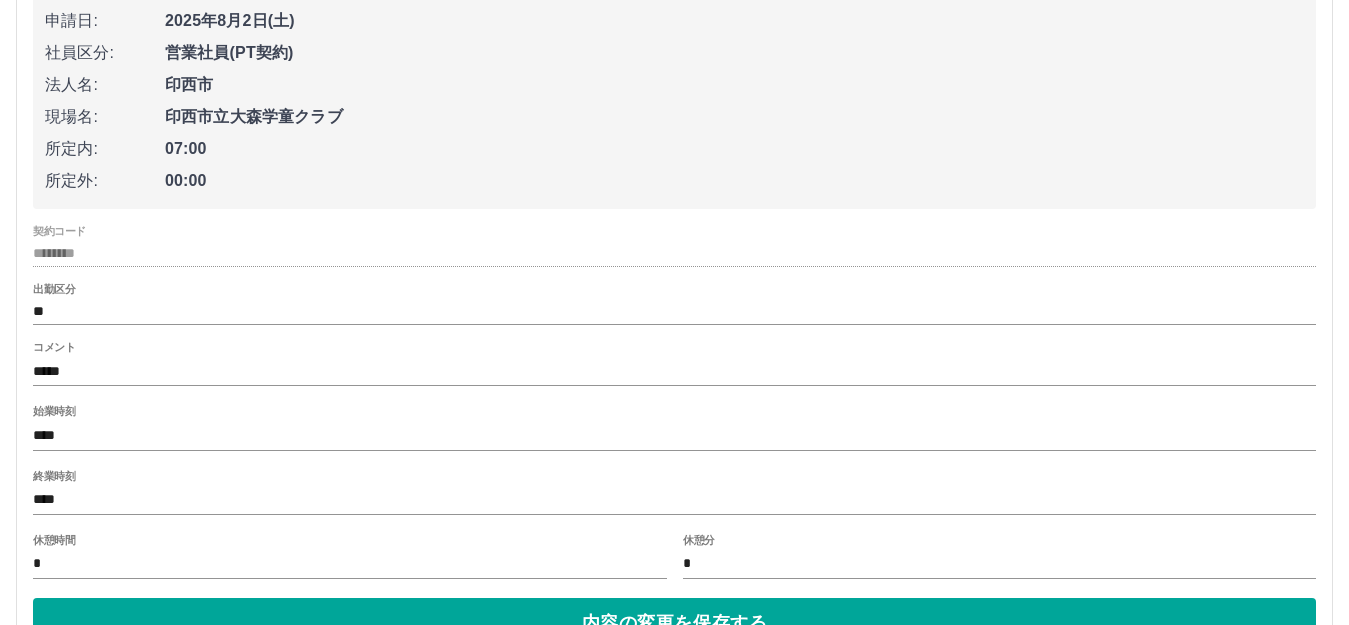 scroll, scrollTop: 369, scrollLeft: 0, axis: vertical 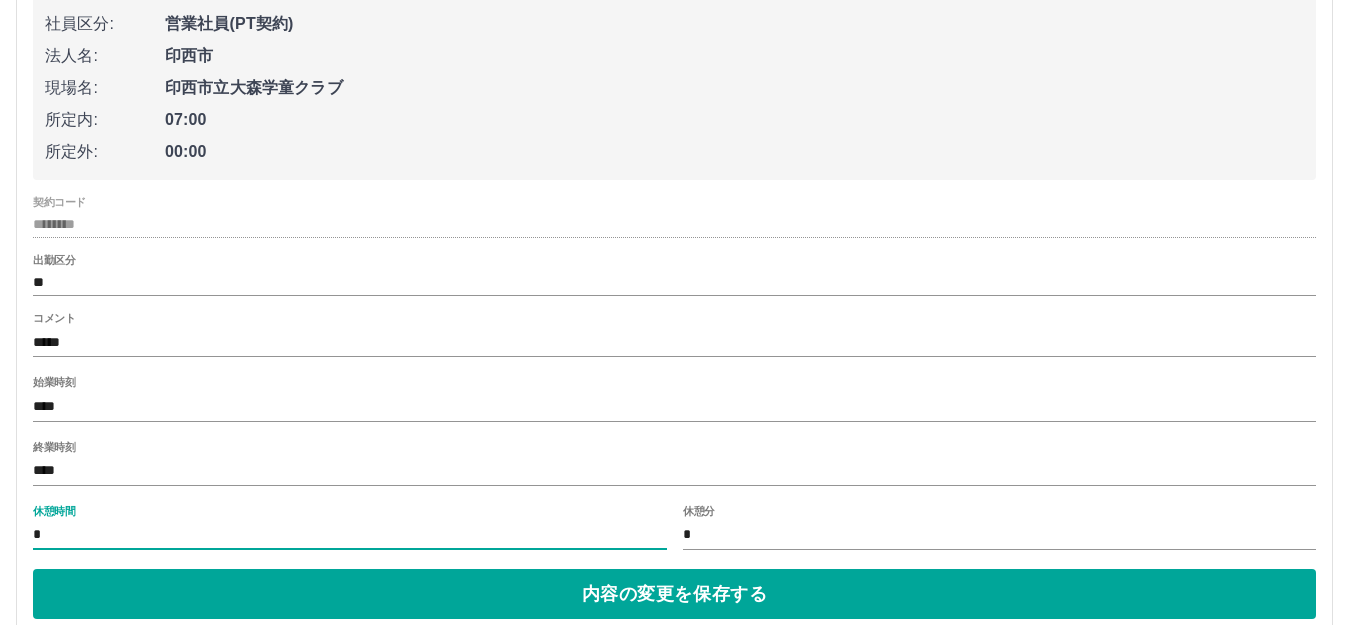 click on "*" at bounding box center [350, 535] 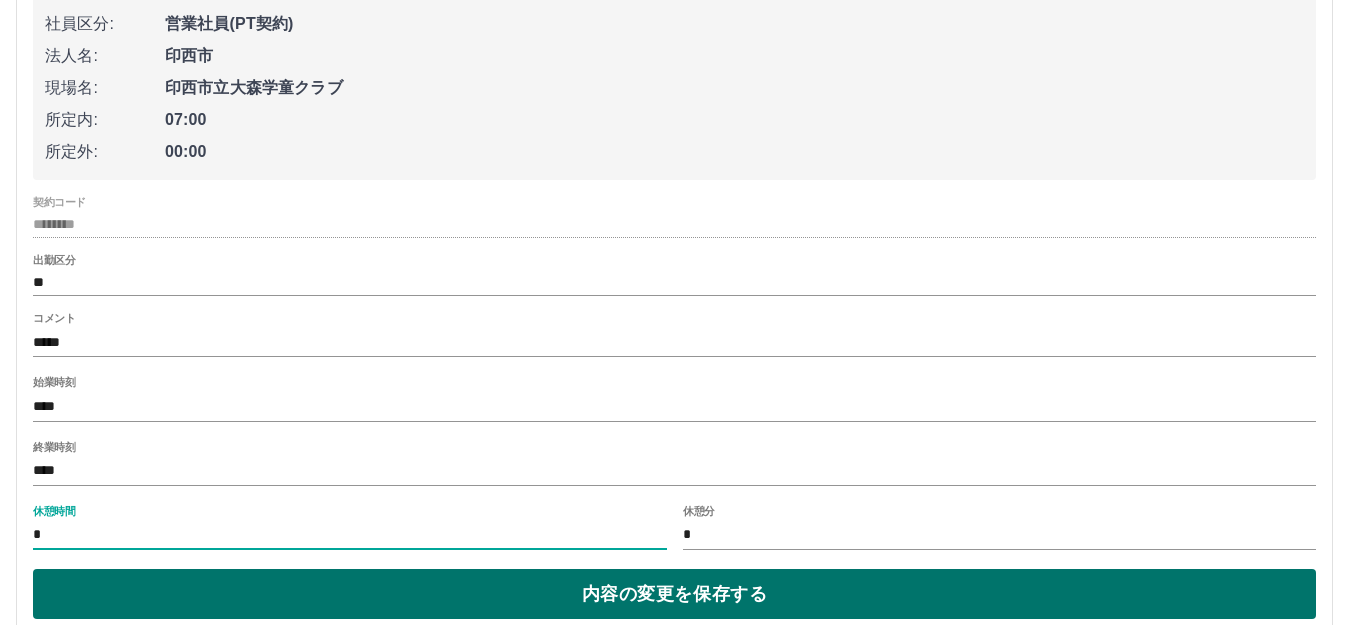 type on "*" 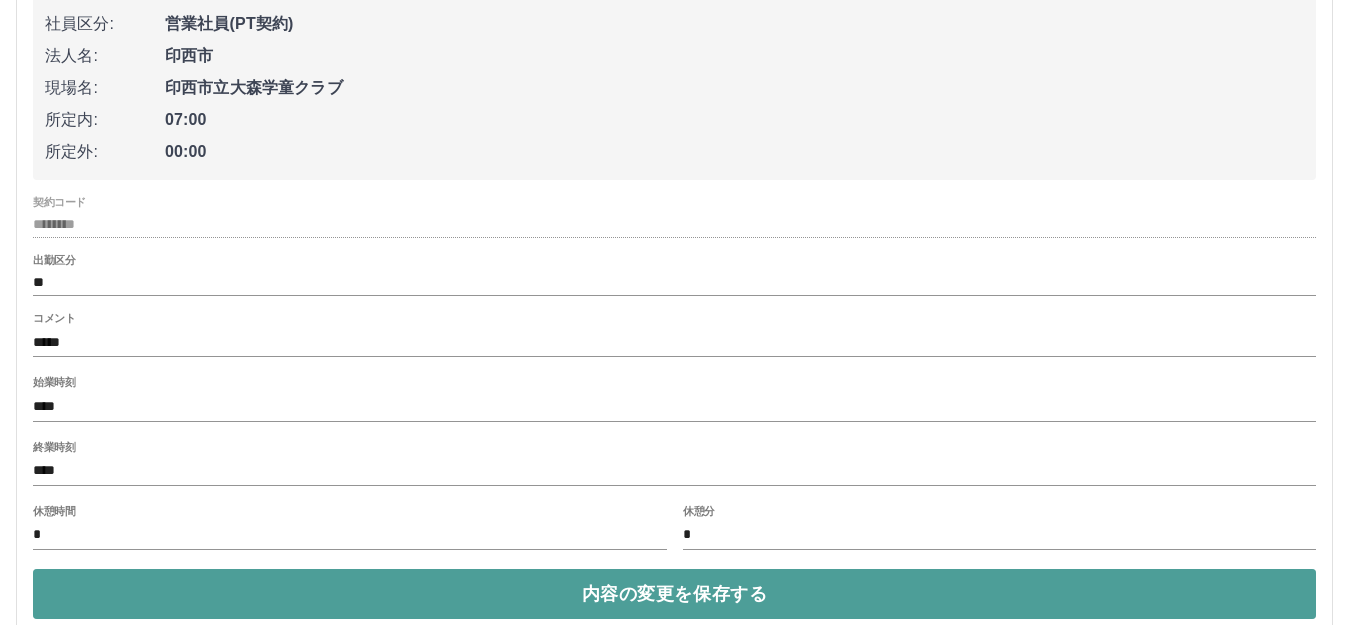 click on "内容の変更を保存する" at bounding box center [674, 594] 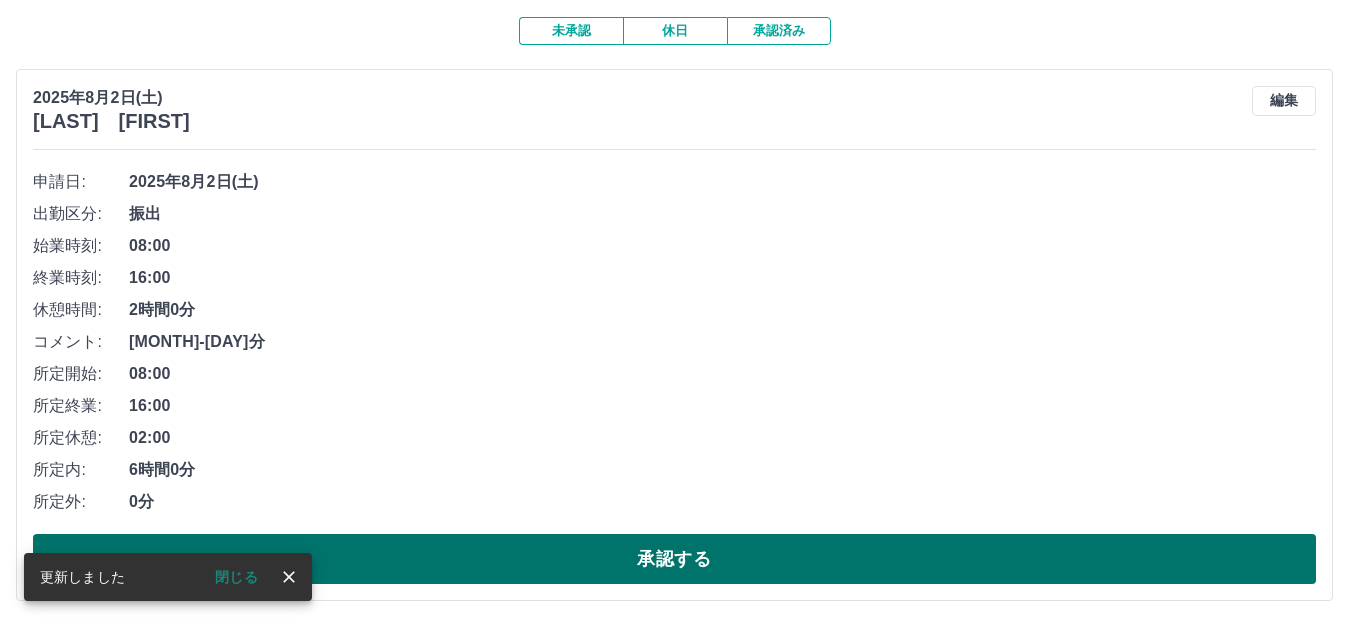 click on "承認する" at bounding box center (674, 559) 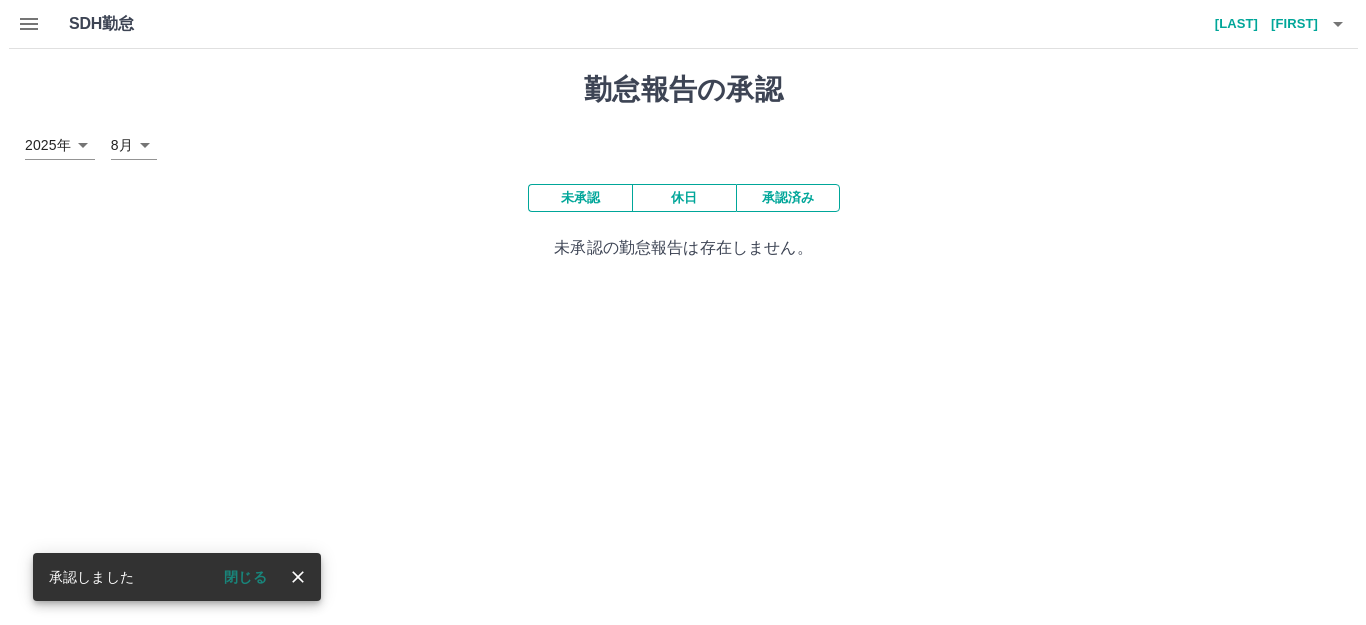 scroll, scrollTop: 0, scrollLeft: 0, axis: both 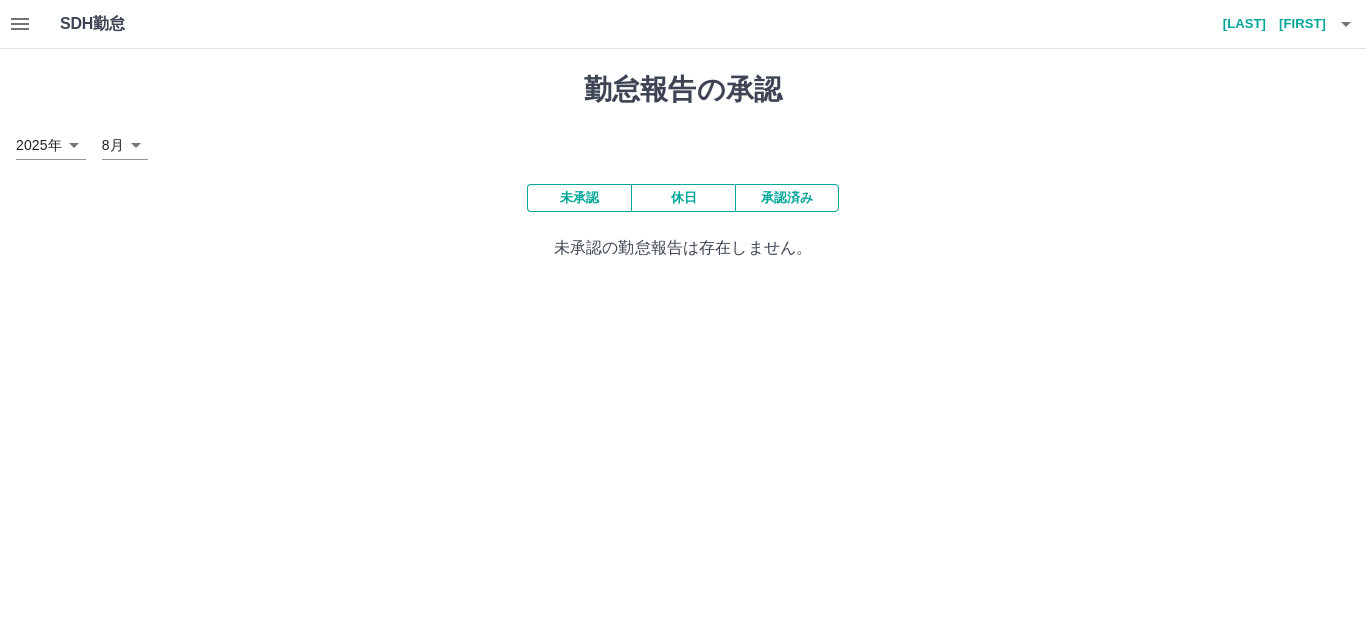 click 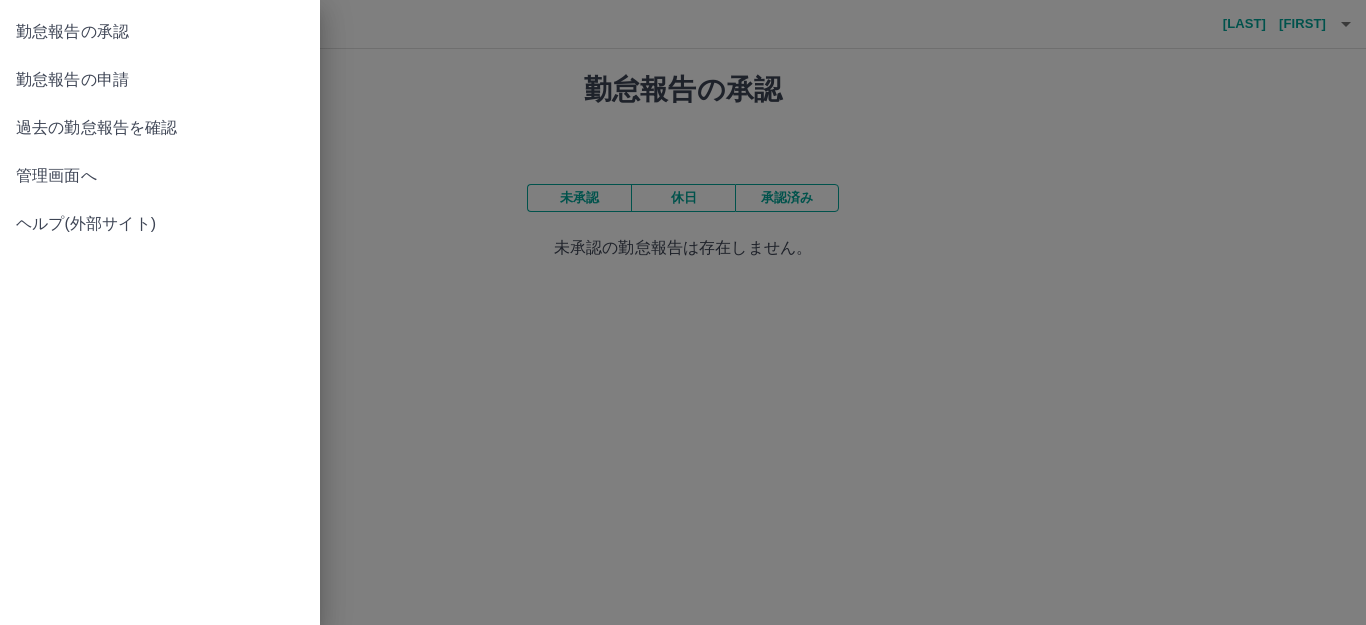 drag, startPoint x: 43, startPoint y: 81, endPoint x: 82, endPoint y: 92, distance: 40.5216 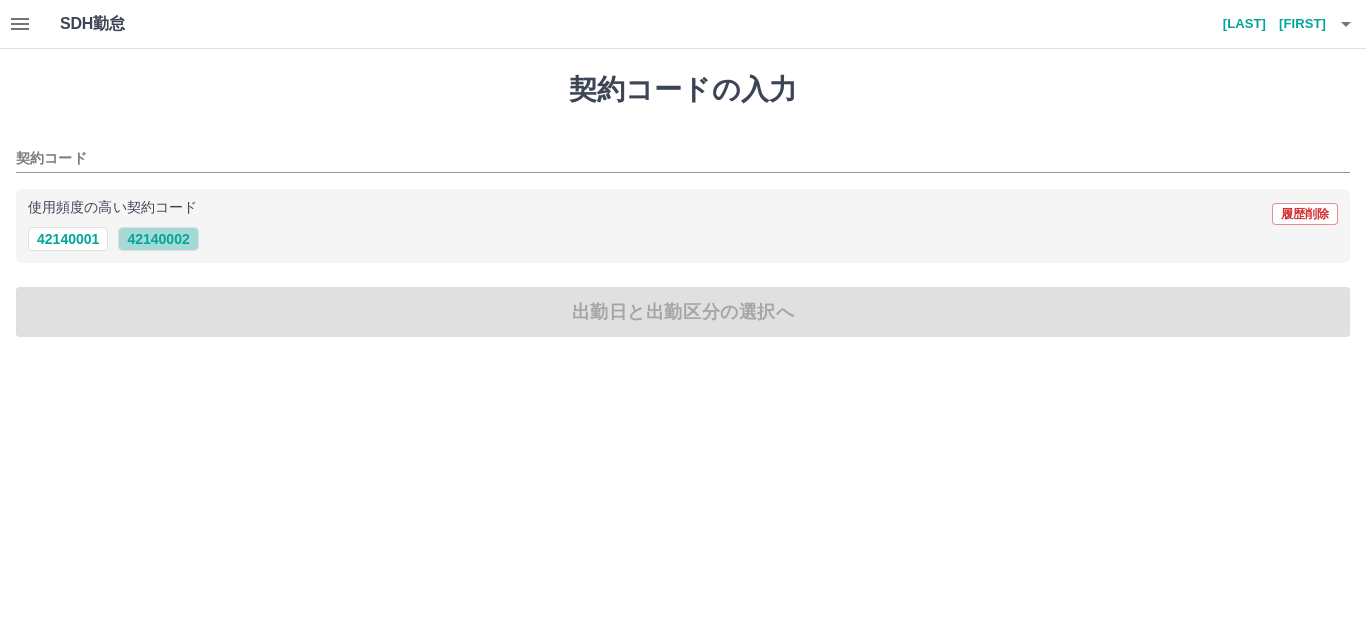 click on "42140002" at bounding box center [158, 239] 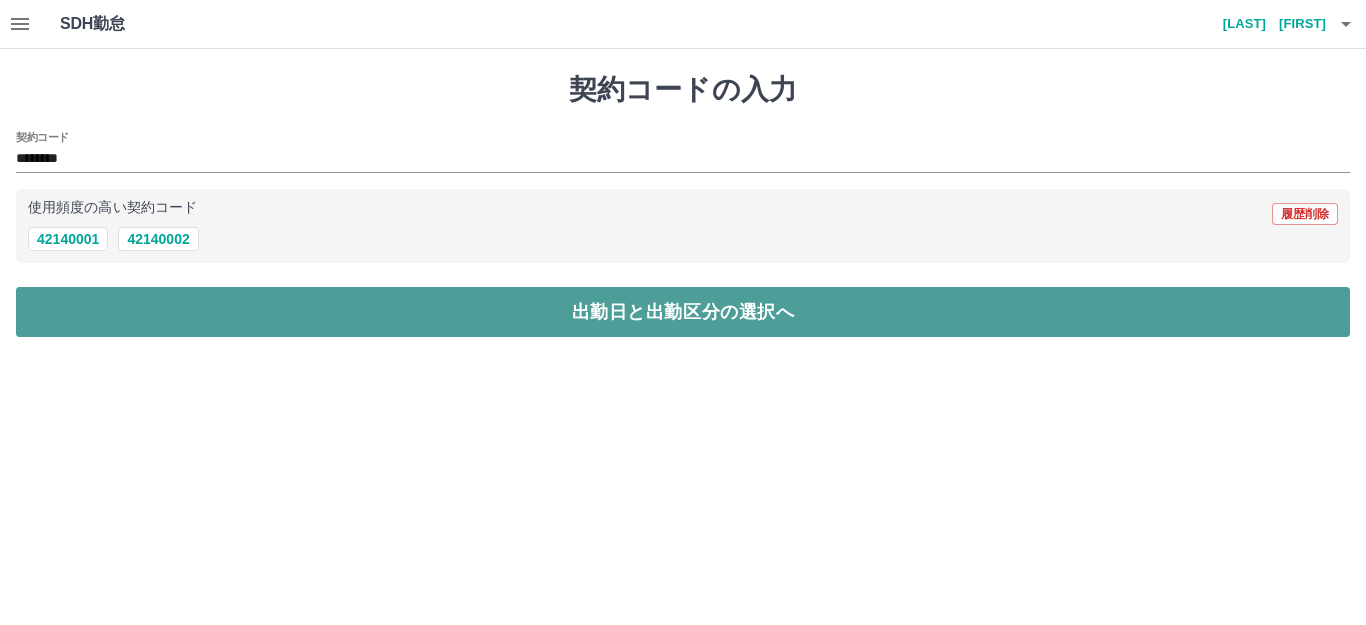 click on "出勤日と出勤区分の選択へ" at bounding box center [683, 312] 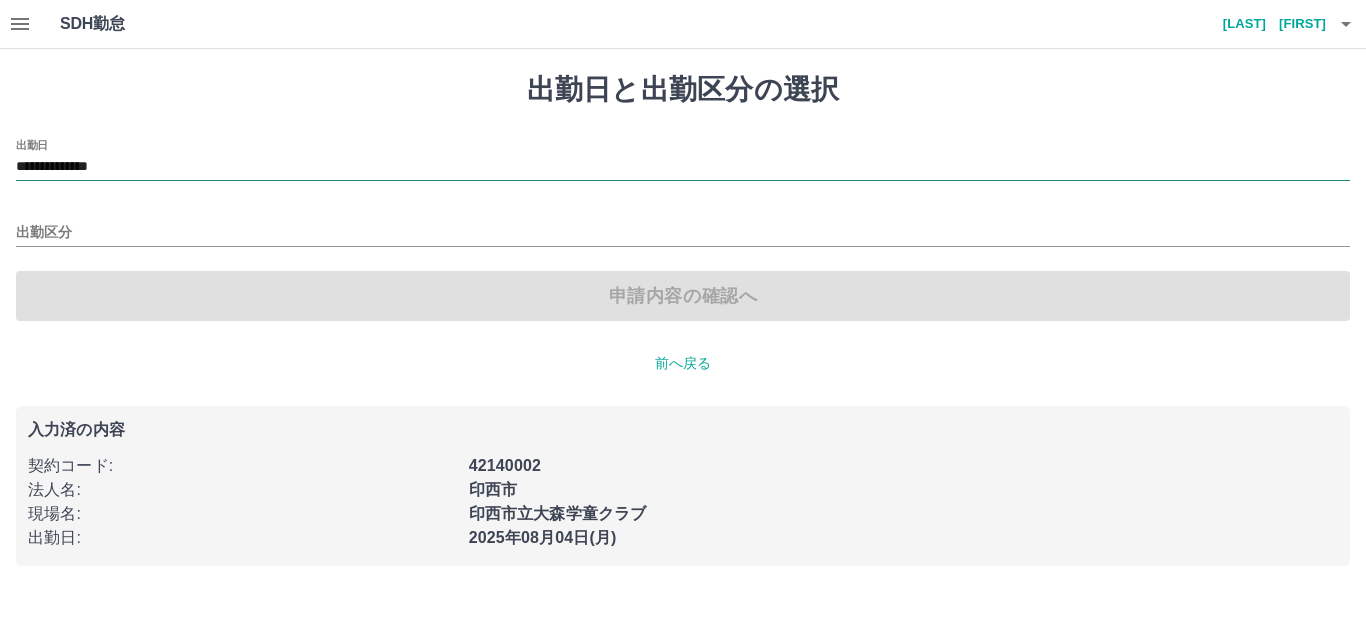 click on "**********" at bounding box center [683, 168] 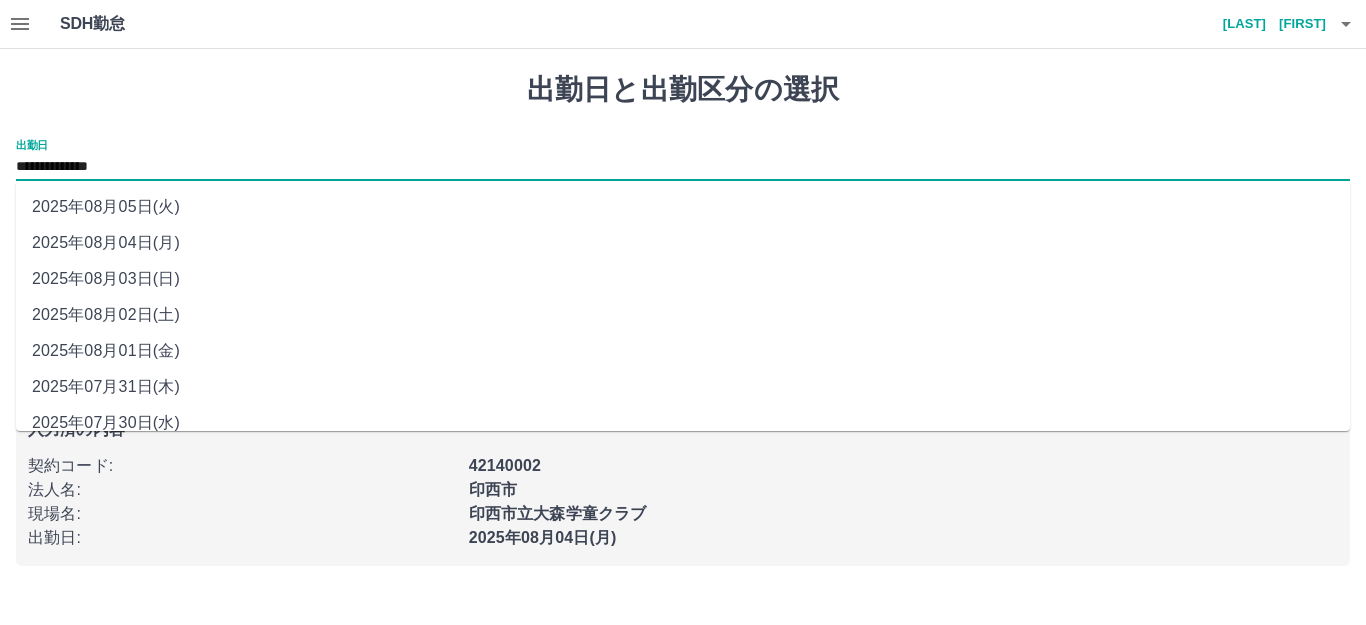 click on "2025年08月03日(日)" at bounding box center (683, 279) 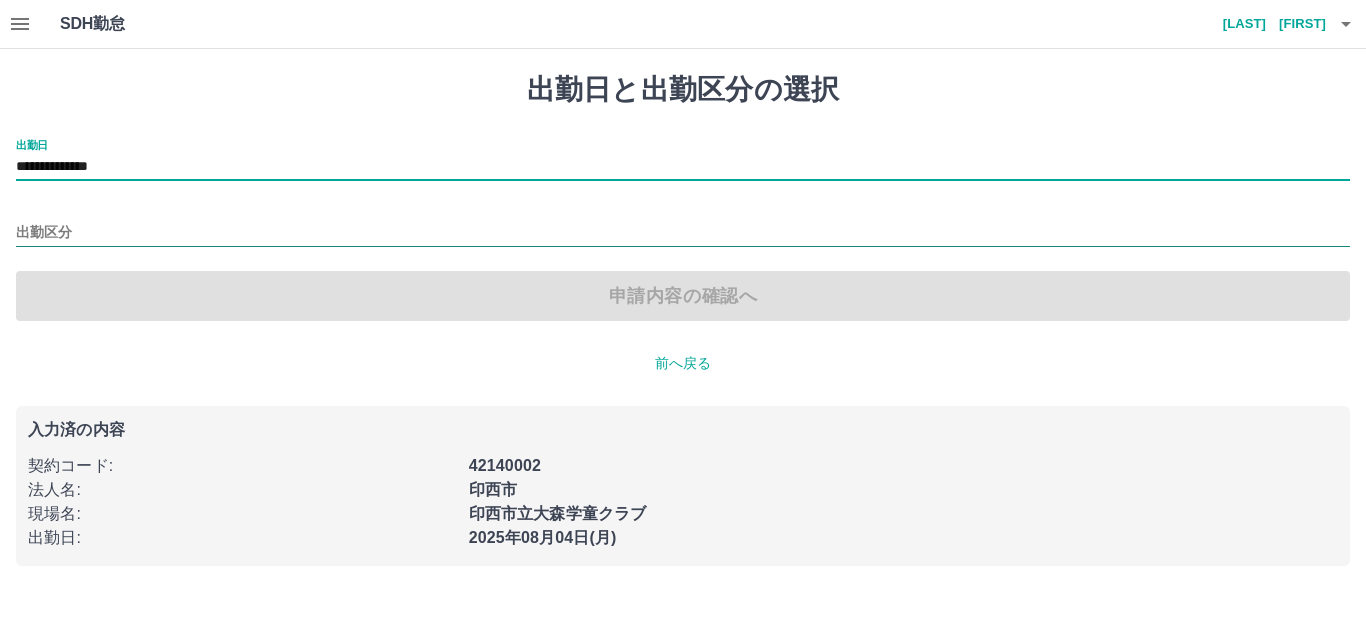 click on "出勤区分" at bounding box center (683, 233) 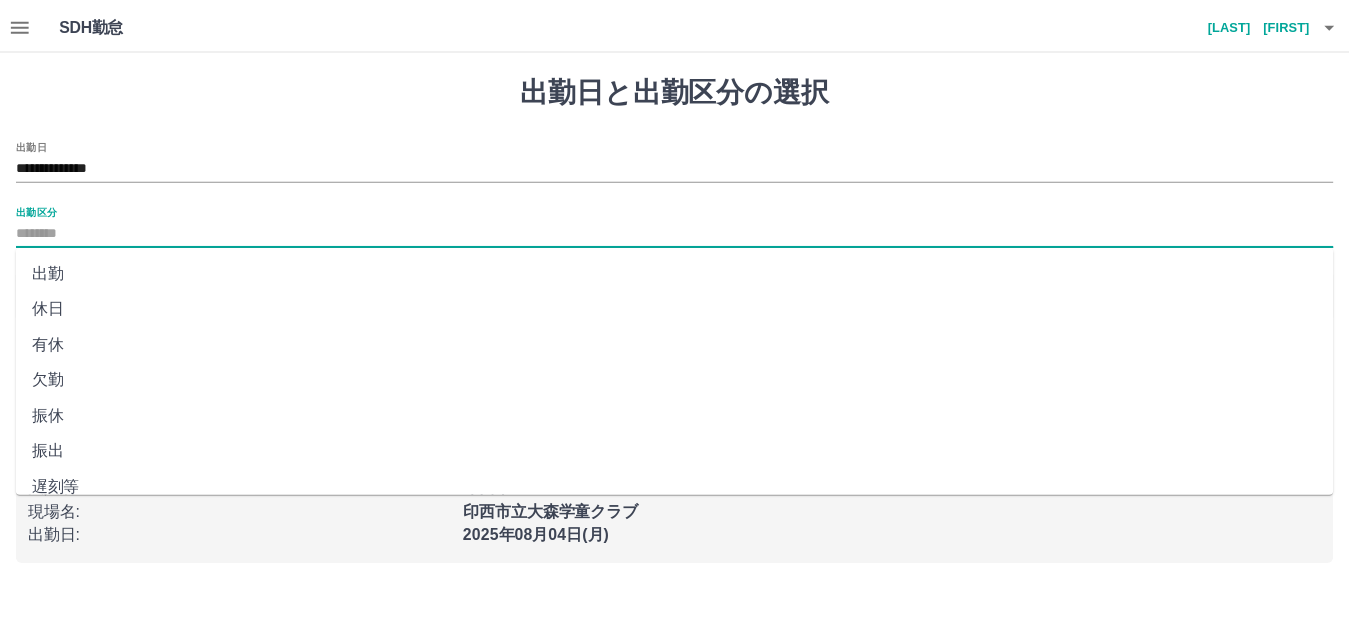scroll, scrollTop: 414, scrollLeft: 0, axis: vertical 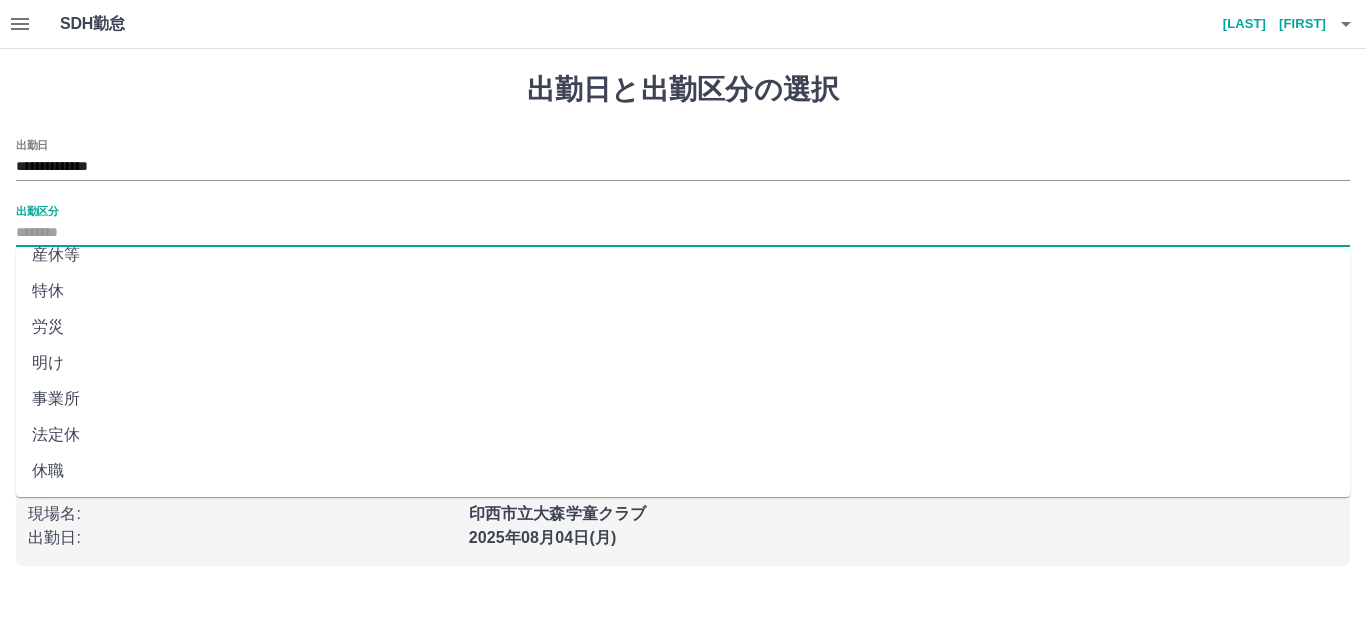 click on "法定休" at bounding box center (683, 435) 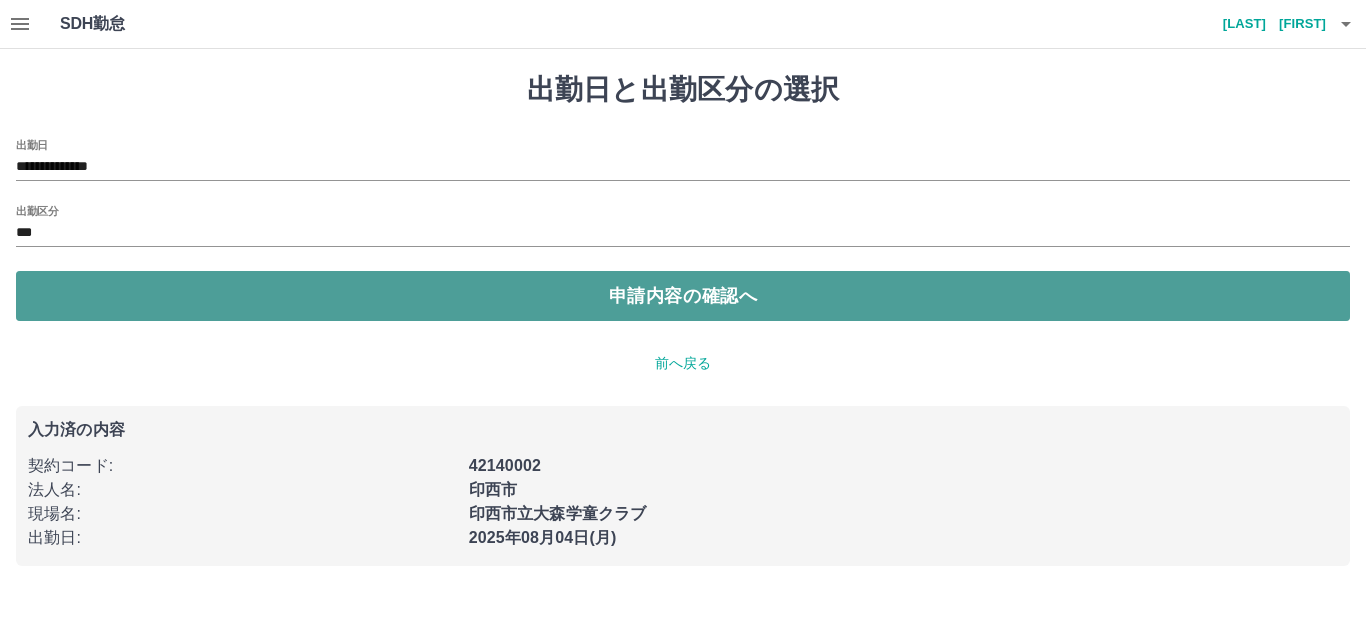 click on "申請内容の確認へ" at bounding box center [683, 296] 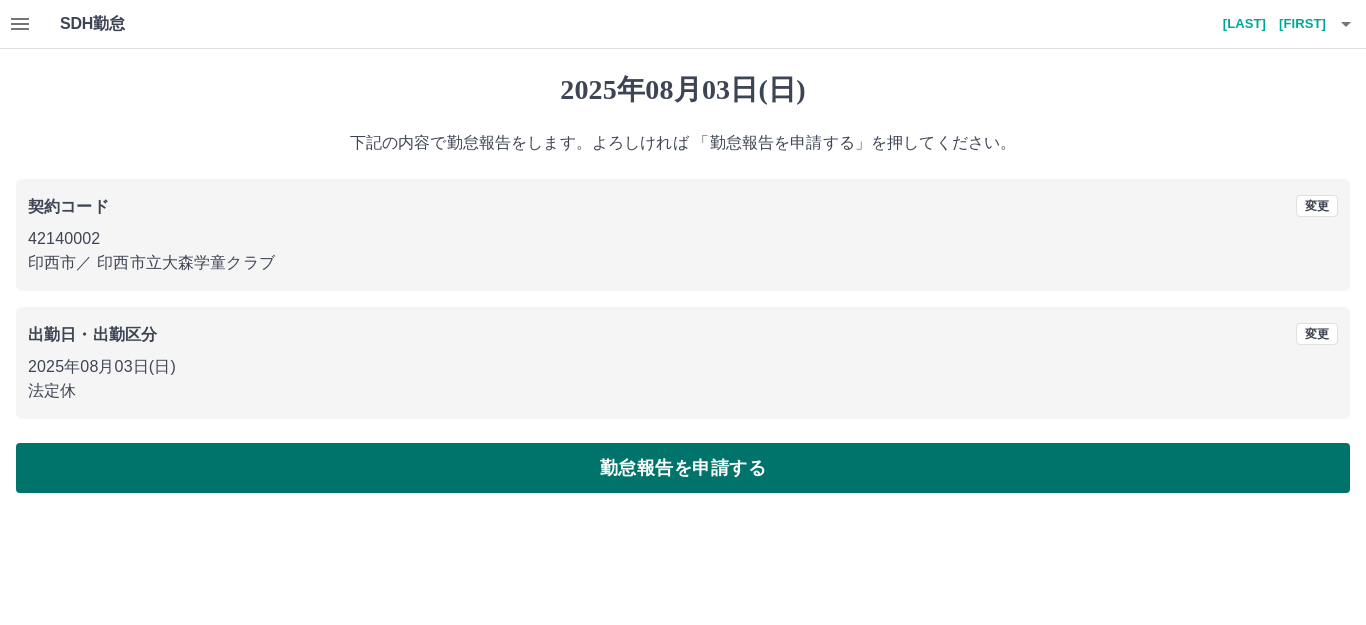 click on "勤怠報告を申請する" at bounding box center [683, 468] 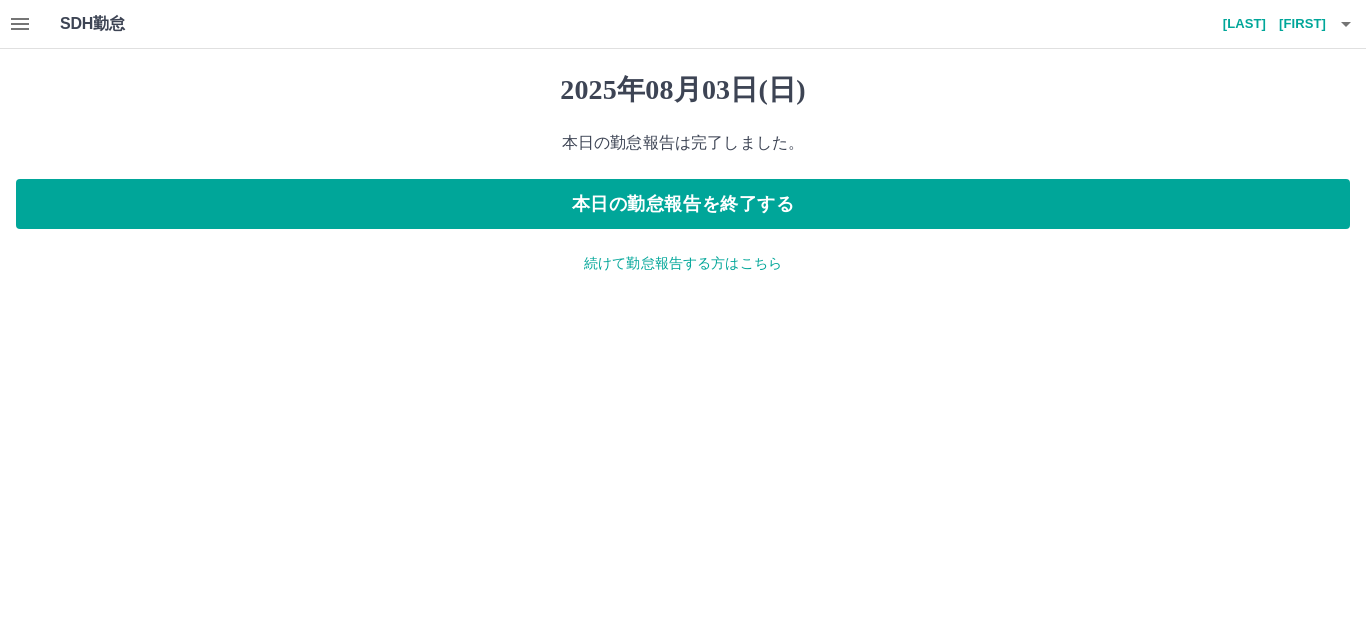 click 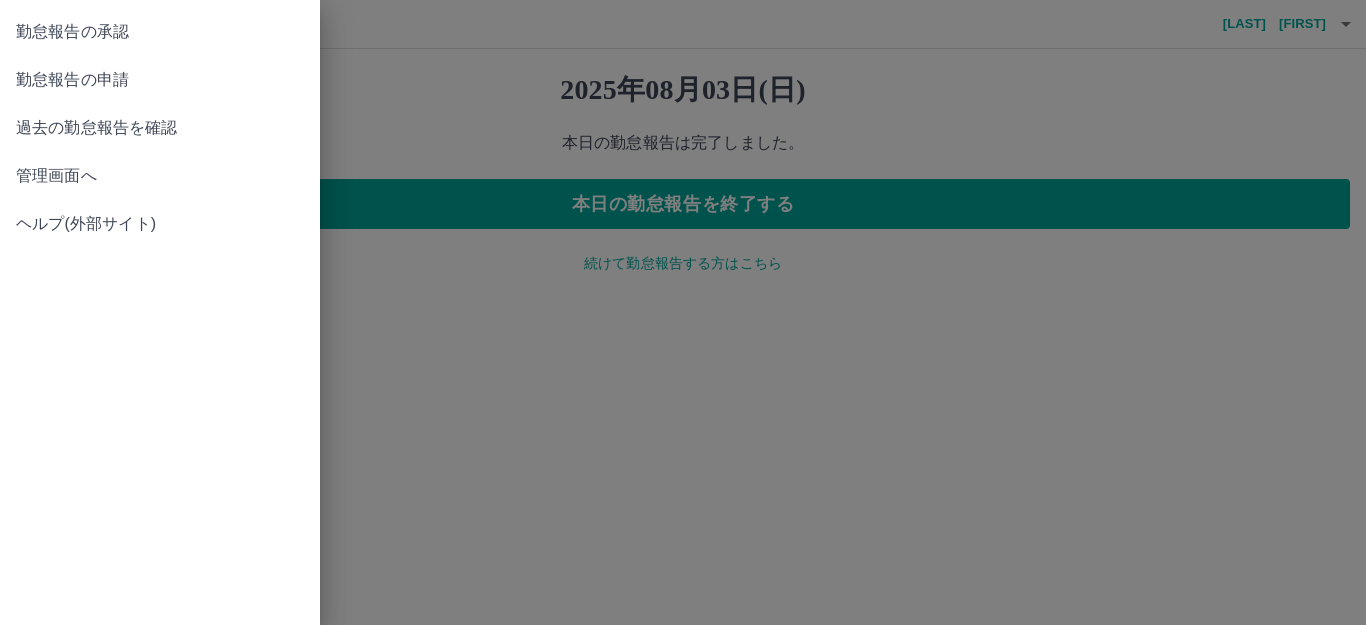click on "勤怠報告の申請" at bounding box center (160, 80) 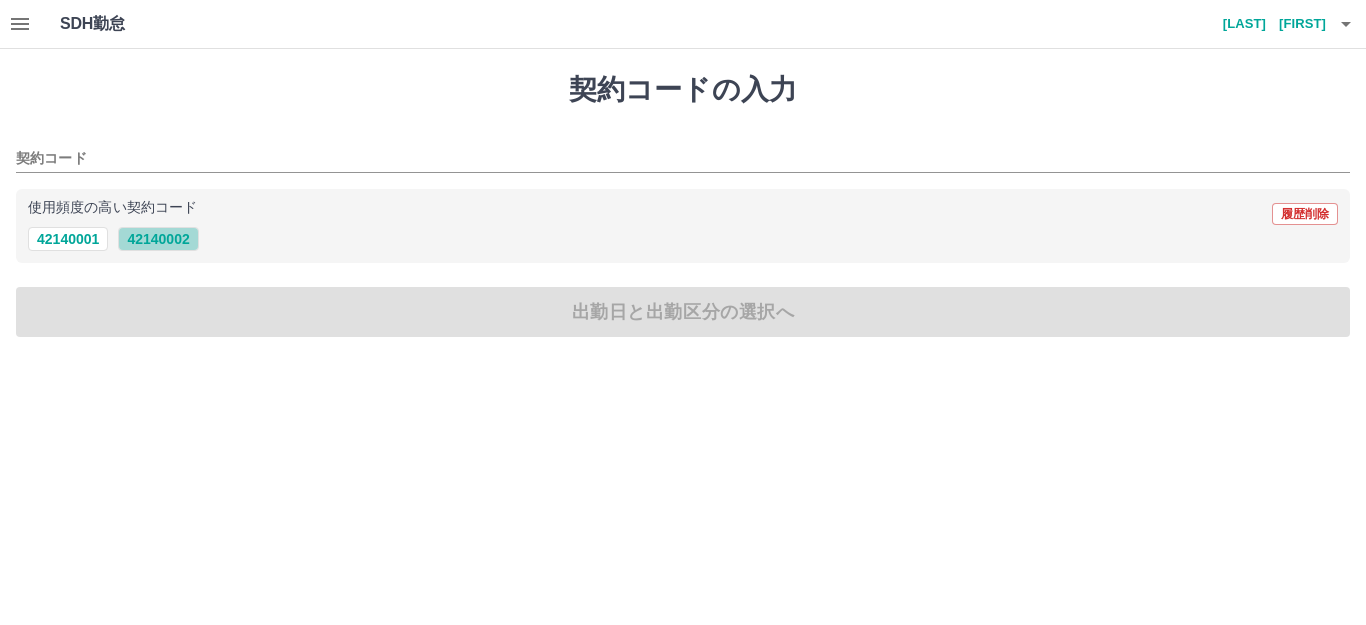 click on "42140002" at bounding box center [158, 239] 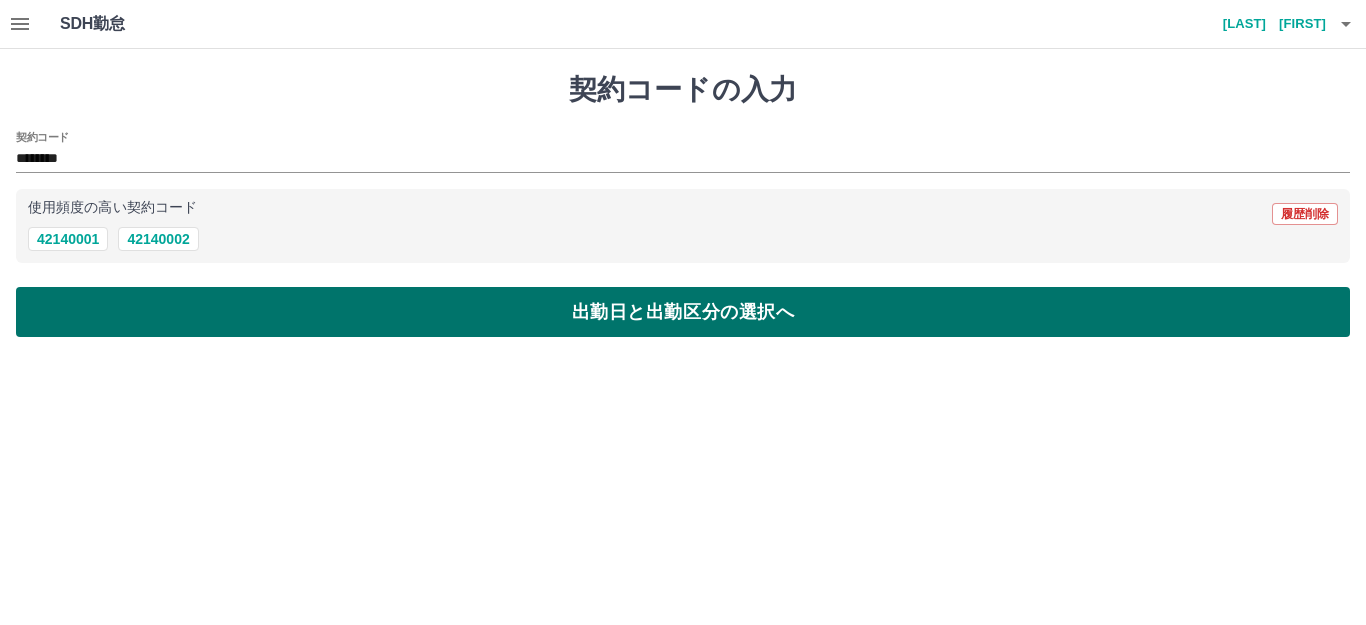 click on "出勤日と出勤区分の選択へ" at bounding box center (683, 312) 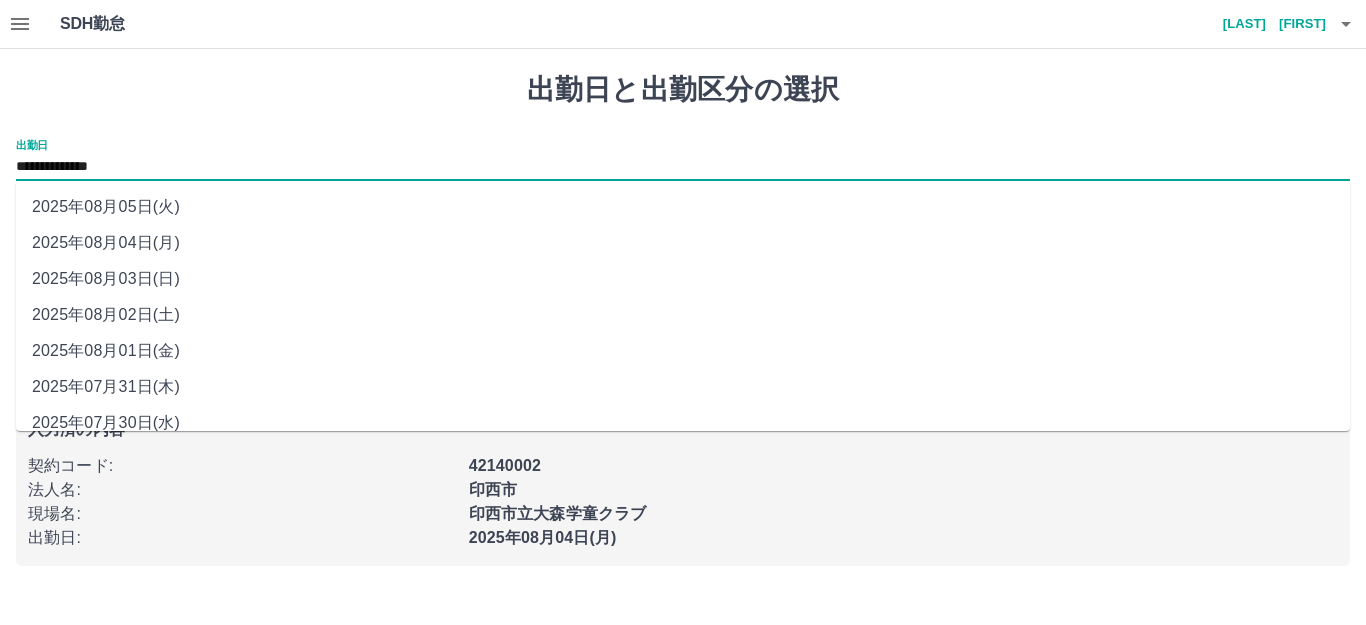 click on "**********" at bounding box center (683, 167) 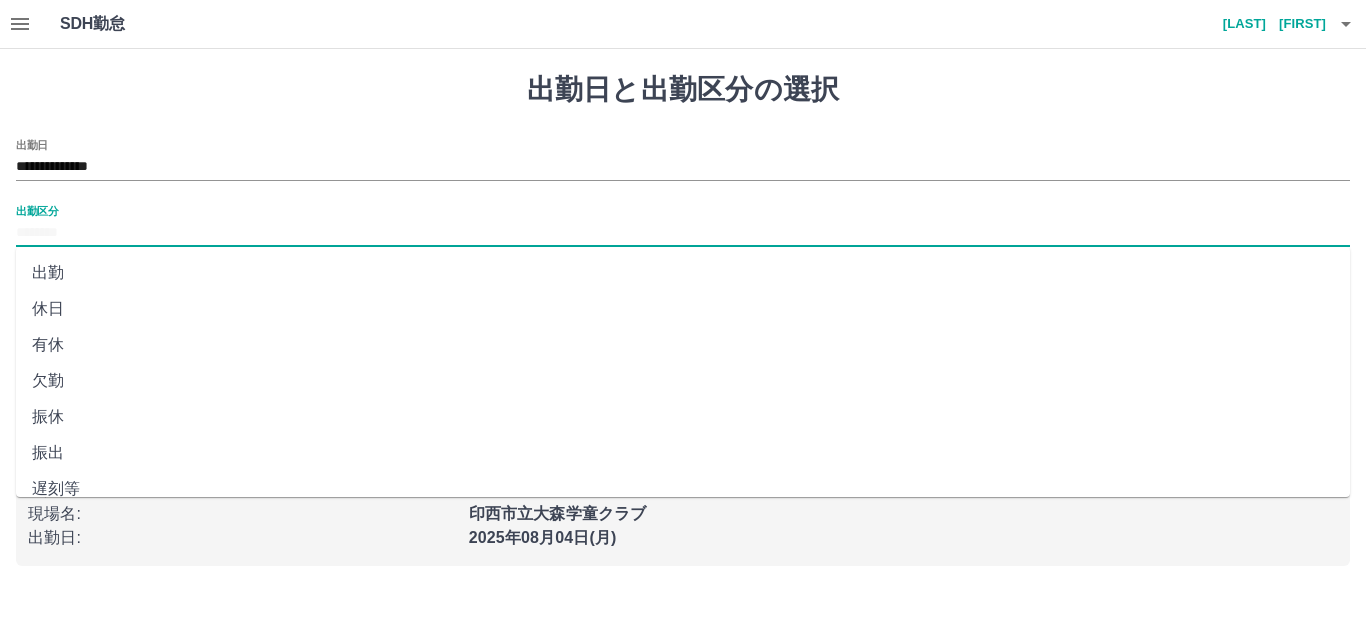click on "出勤区分" at bounding box center (683, 233) 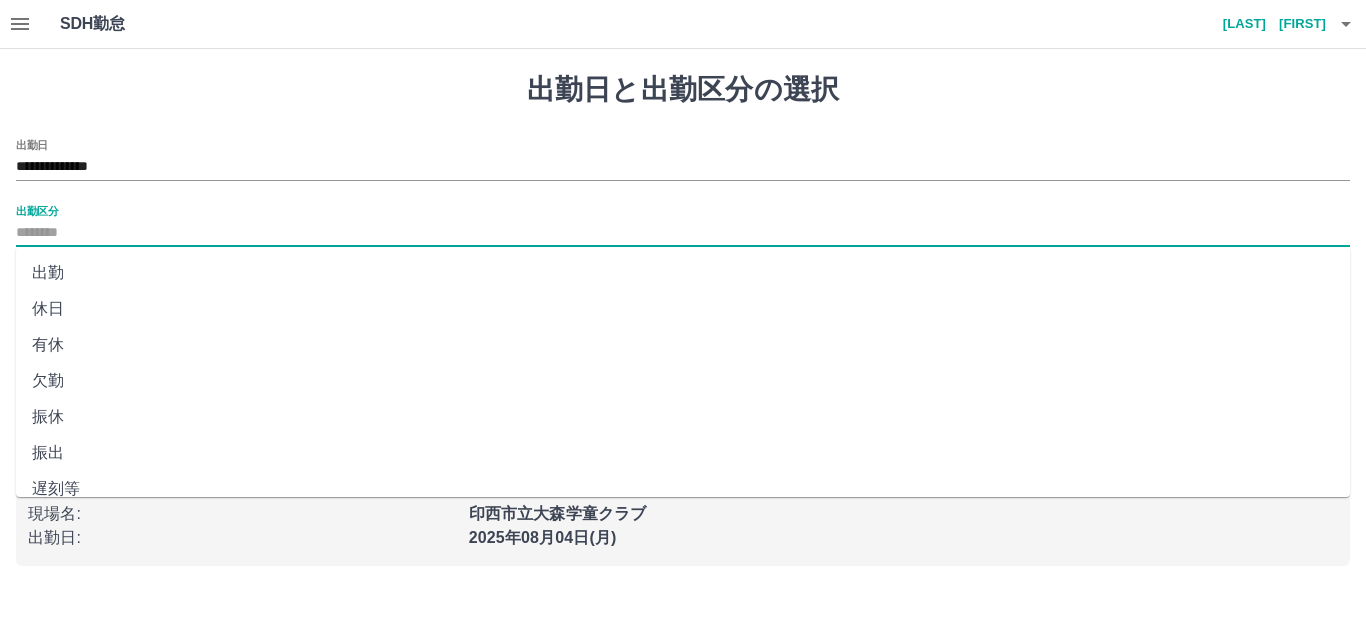 click on "休日" at bounding box center (683, 309) 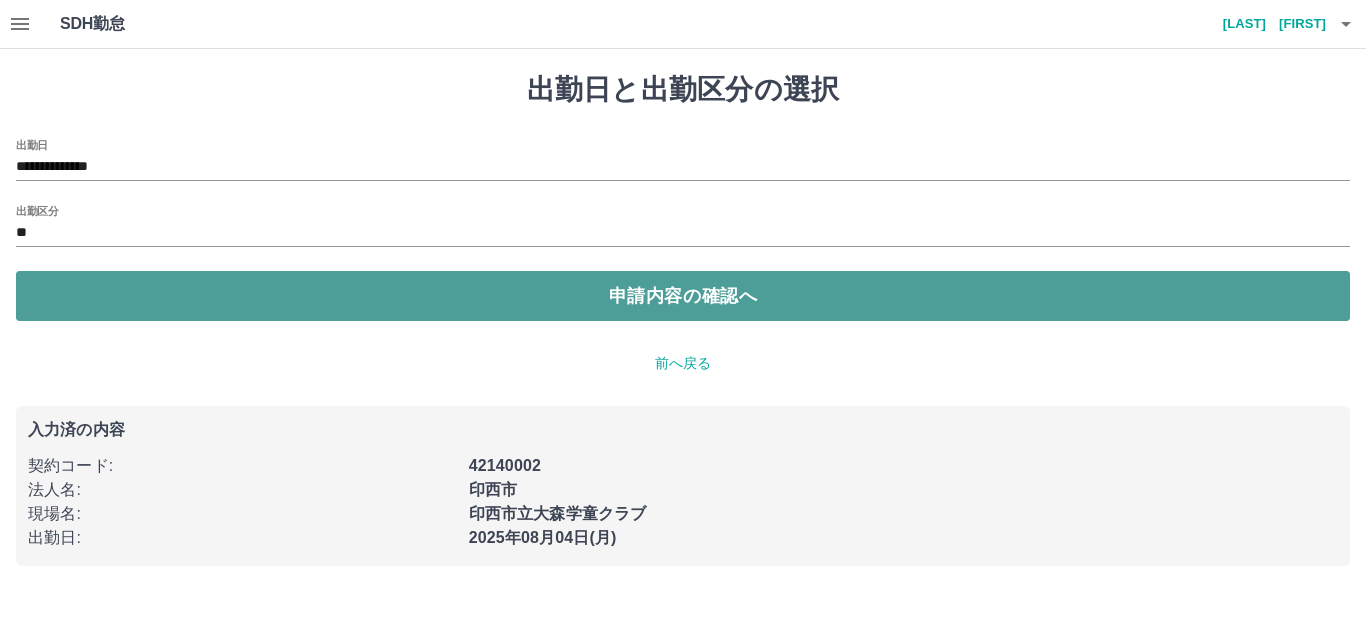 click on "申請内容の確認へ" at bounding box center [683, 296] 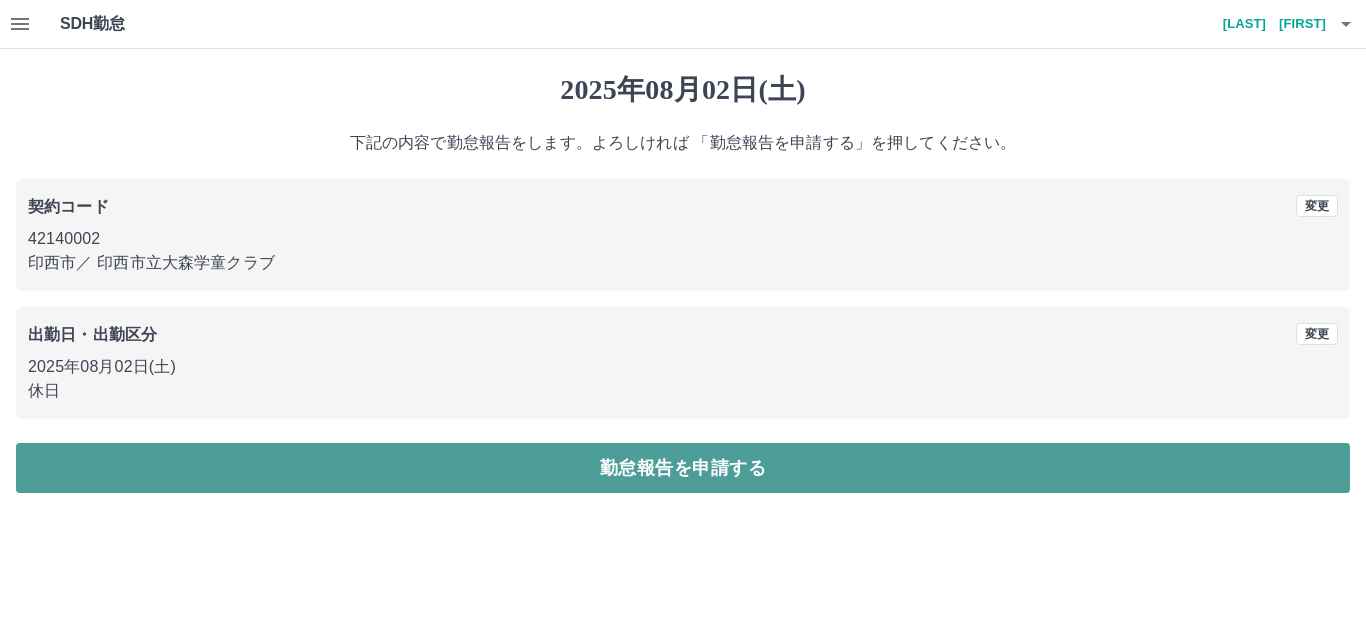 click on "勤怠報告を申請する" at bounding box center [683, 468] 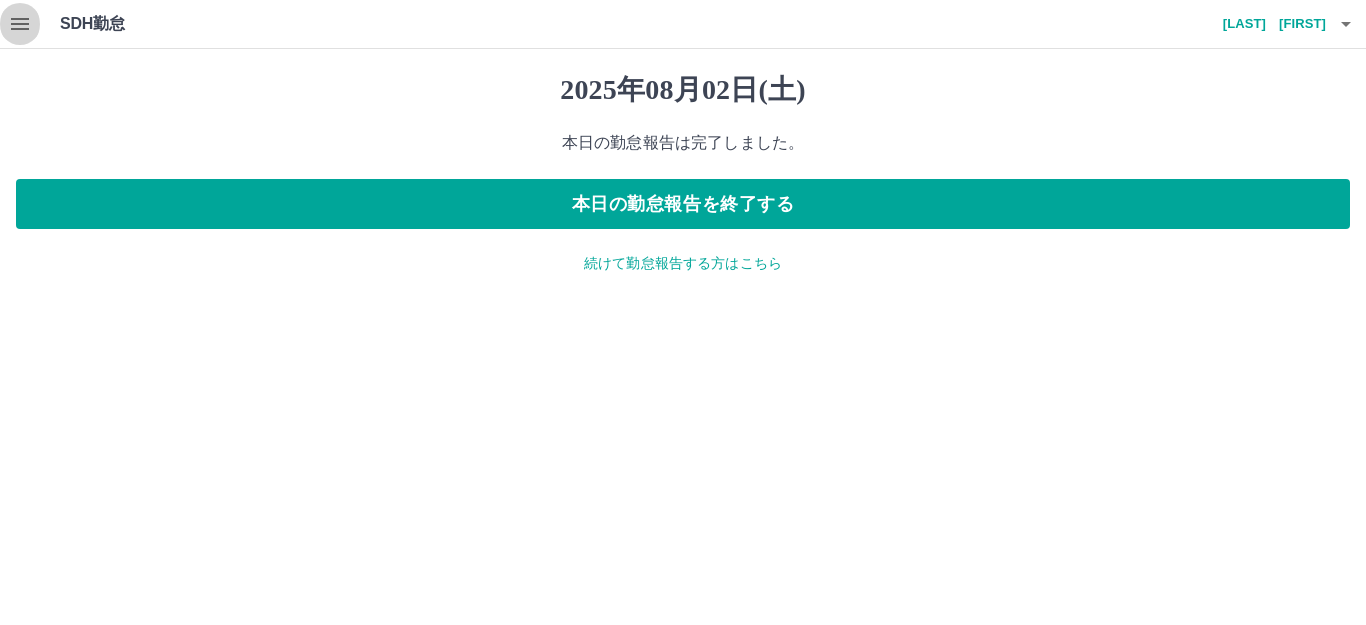 click 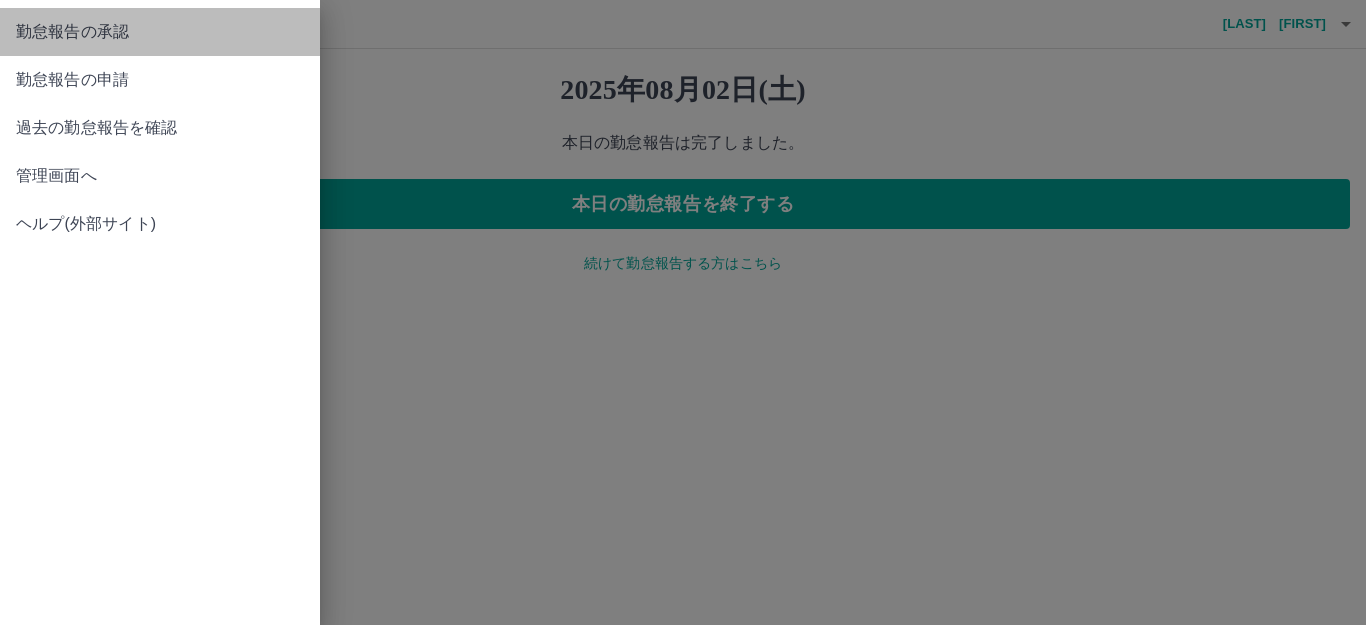 click on "勤怠報告の承認" at bounding box center (160, 32) 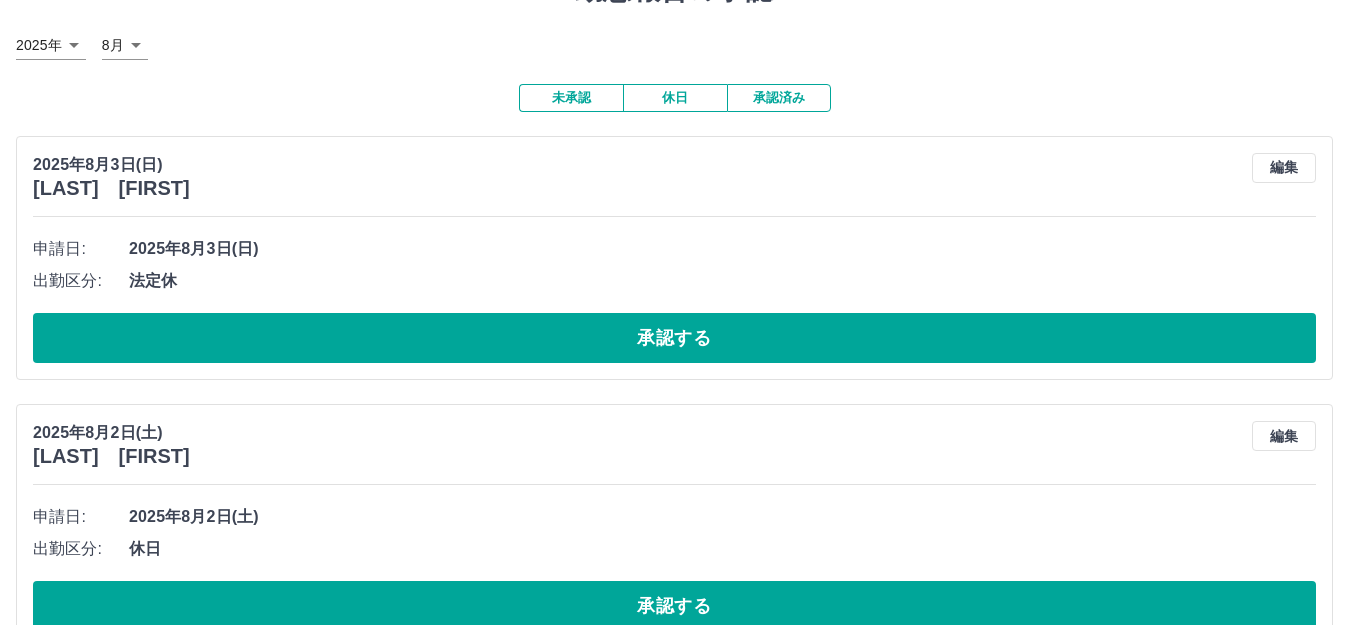 scroll, scrollTop: 149, scrollLeft: 0, axis: vertical 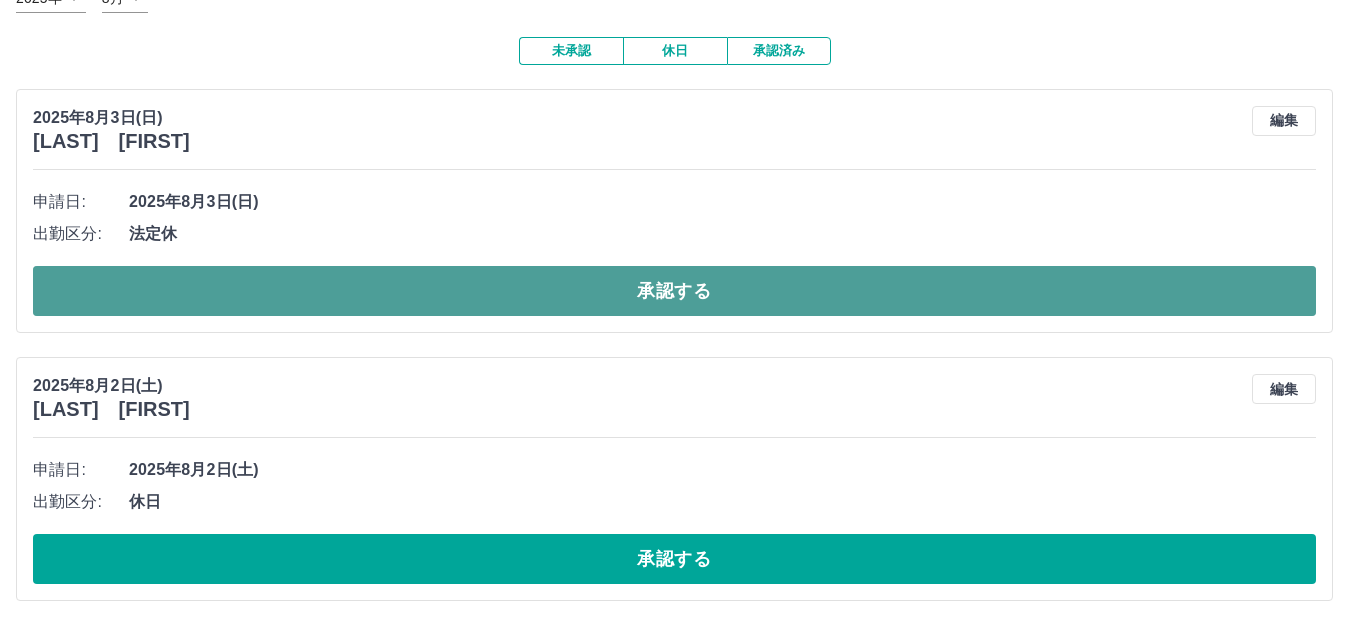 click on "承認する" at bounding box center (674, 291) 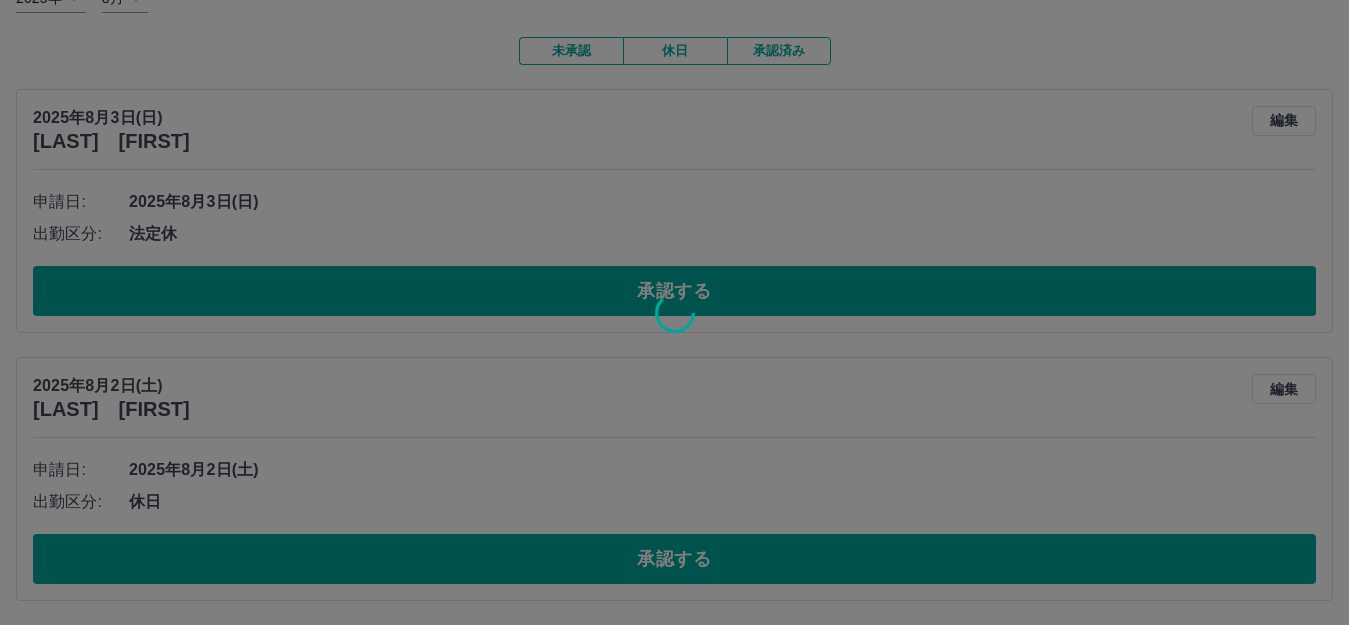 scroll, scrollTop: 0, scrollLeft: 0, axis: both 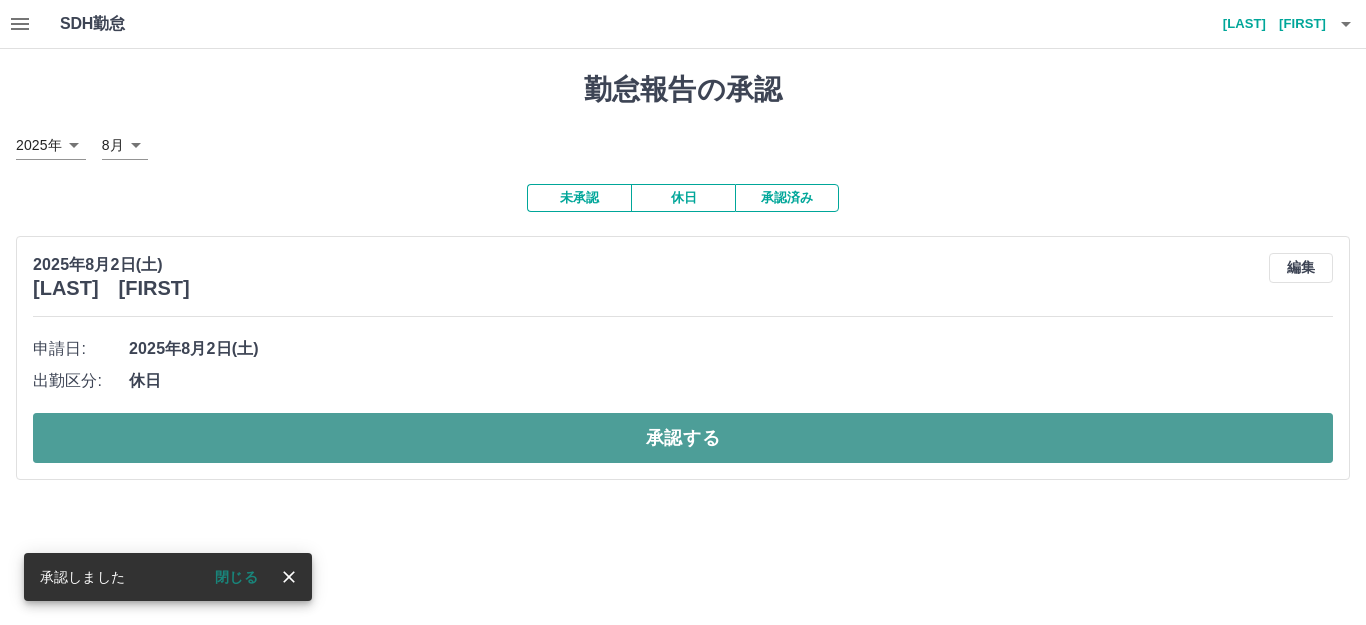 click on "承認する" at bounding box center [683, 438] 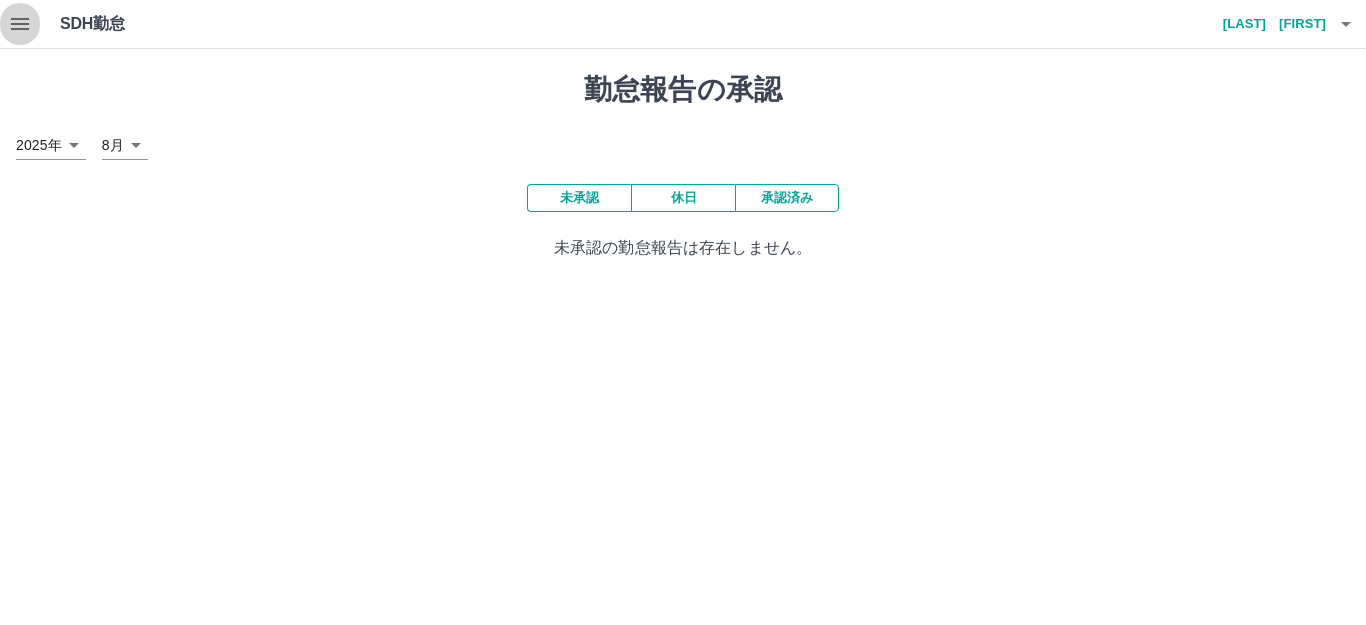click 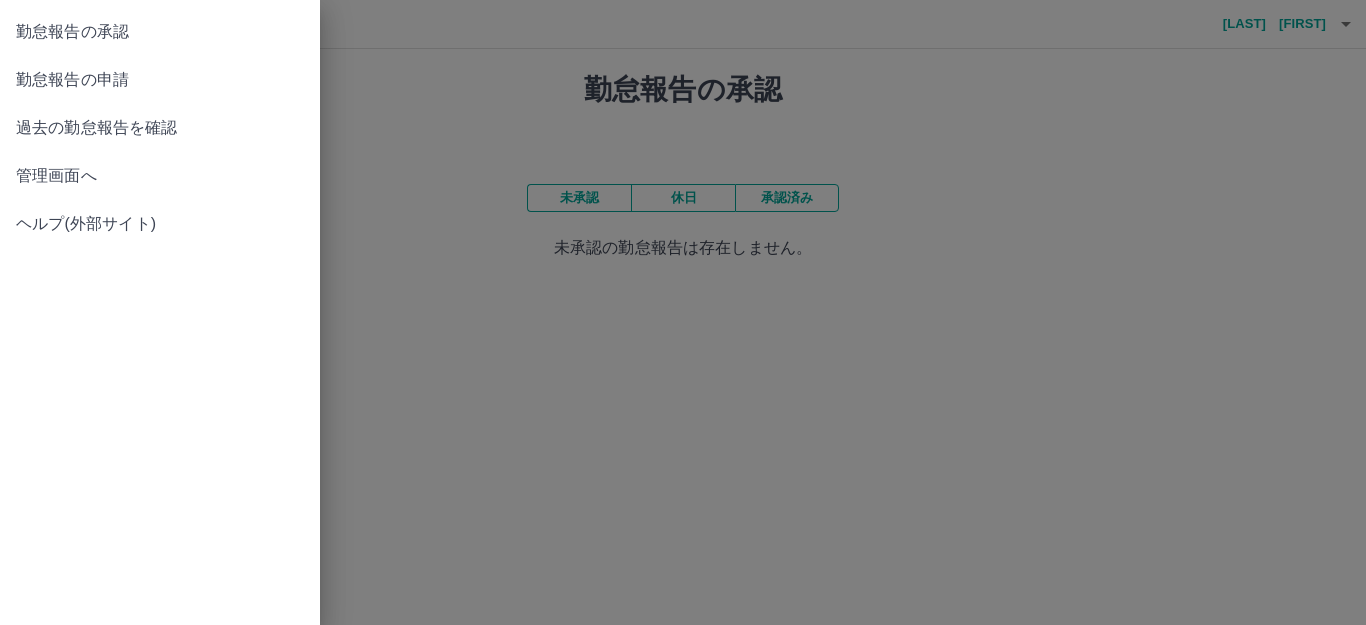 click on "管理画面へ" at bounding box center (160, 176) 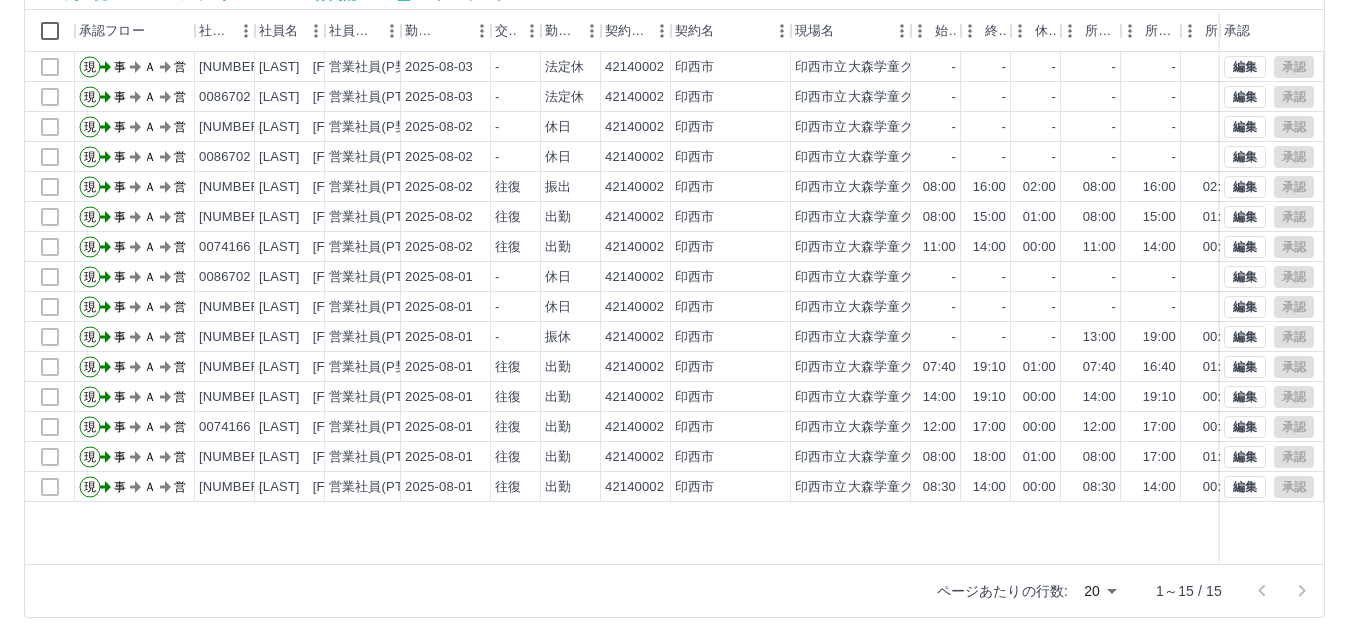 scroll, scrollTop: 220, scrollLeft: 0, axis: vertical 